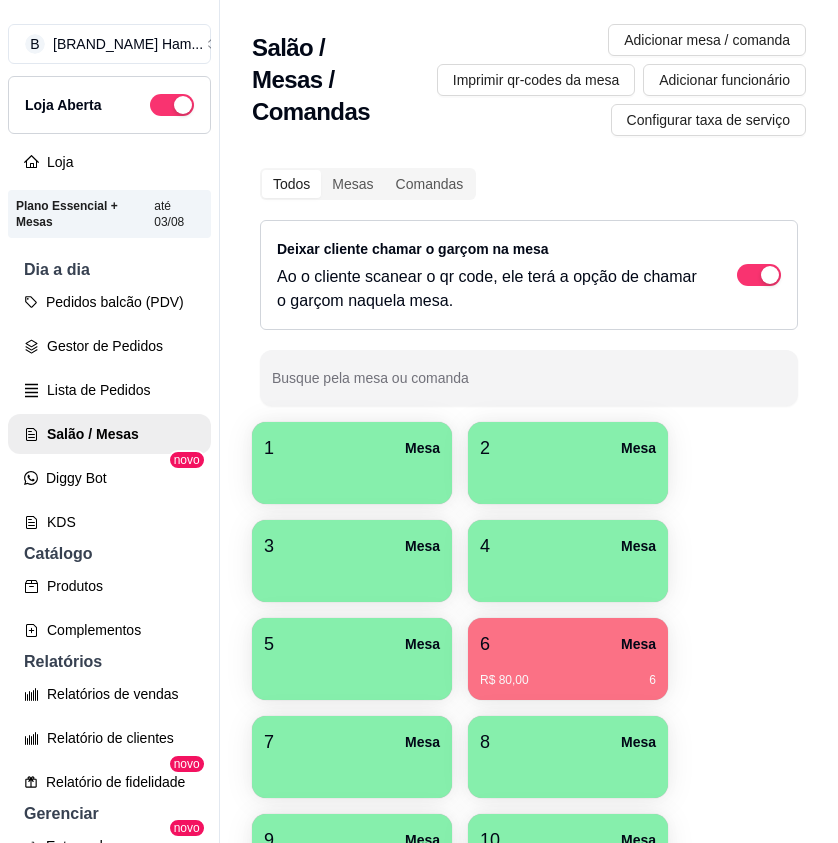 scroll, scrollTop: 0, scrollLeft: 0, axis: both 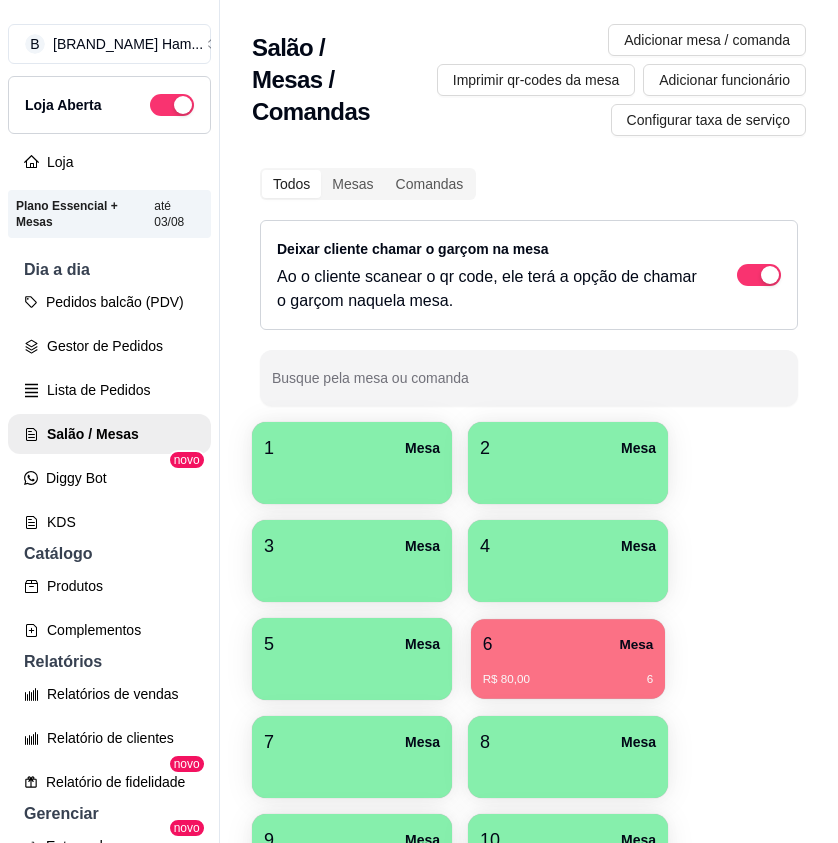click on "Mesa" at bounding box center (636, 644) 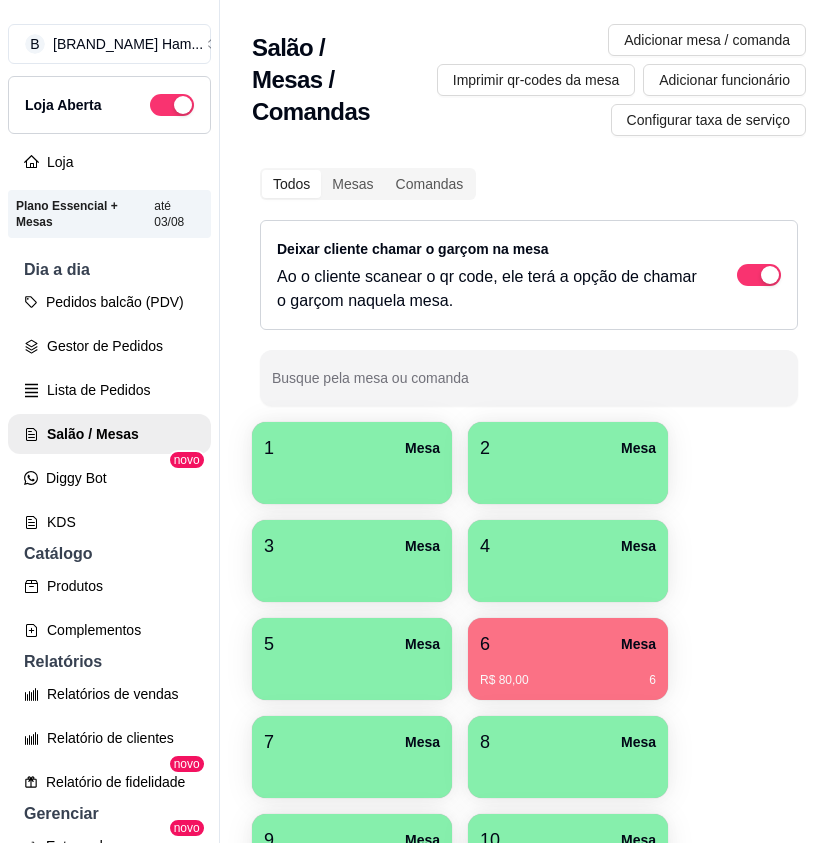 click on "R$ 80,00 6" at bounding box center (568, 673) 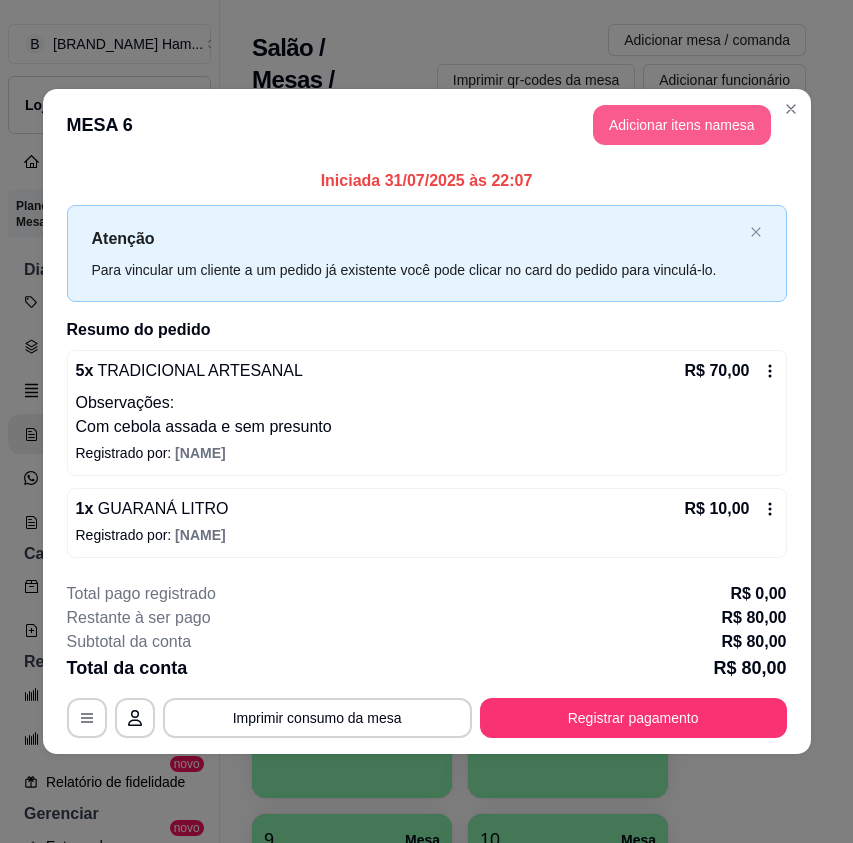 click on "Adicionar itens na  mesa" at bounding box center [682, 125] 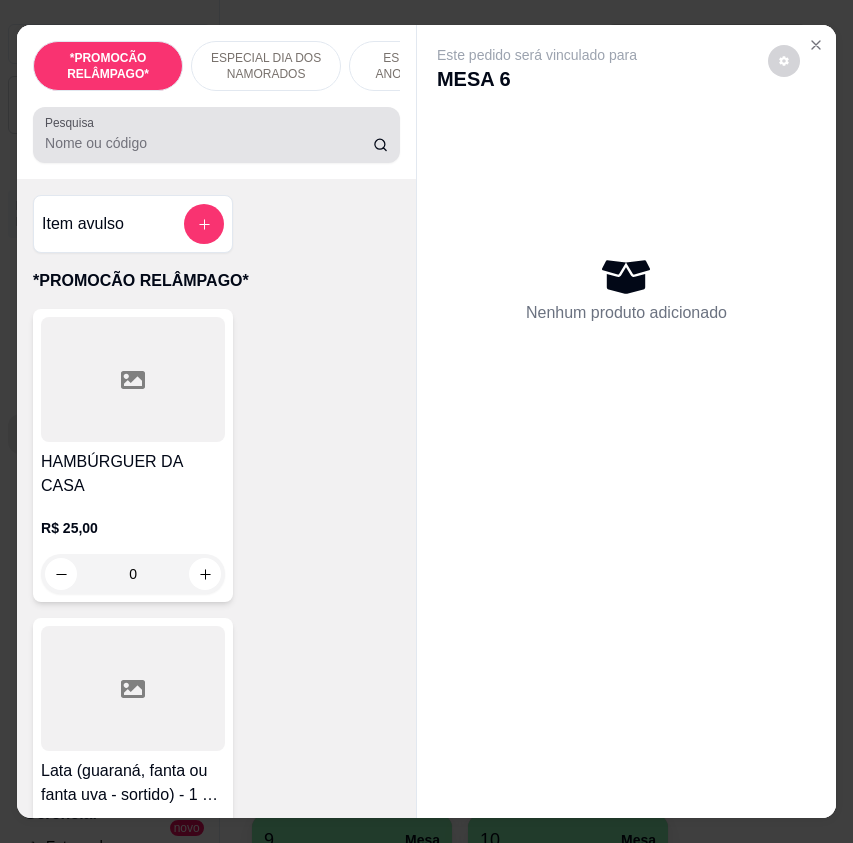 click at bounding box center (216, 135) 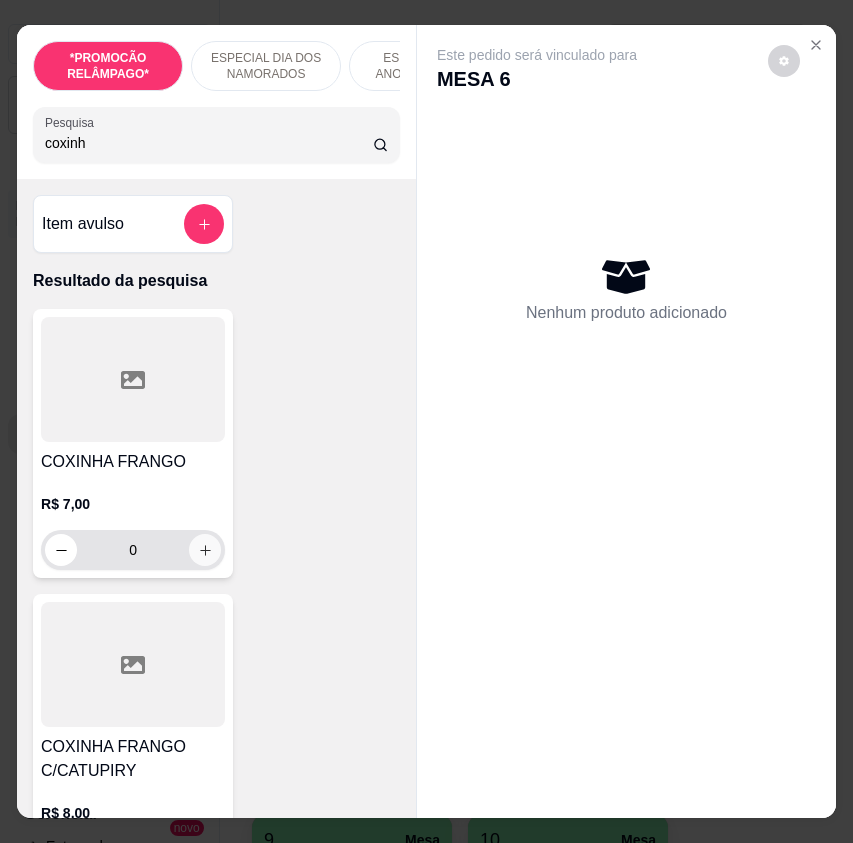 type on "coxinh" 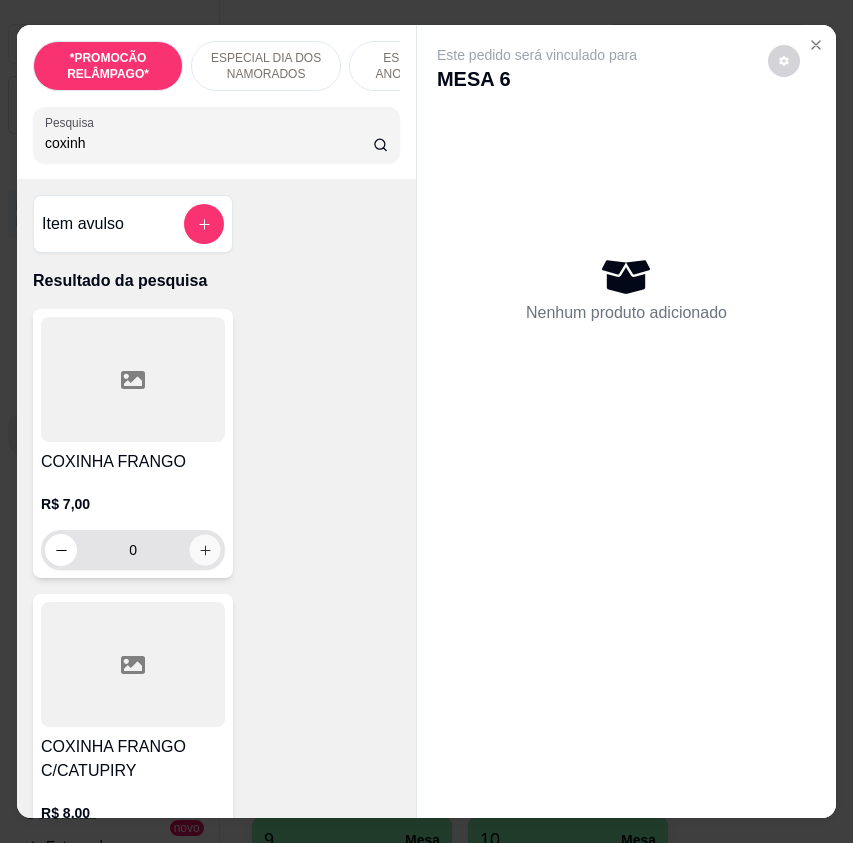 click at bounding box center (205, 550) 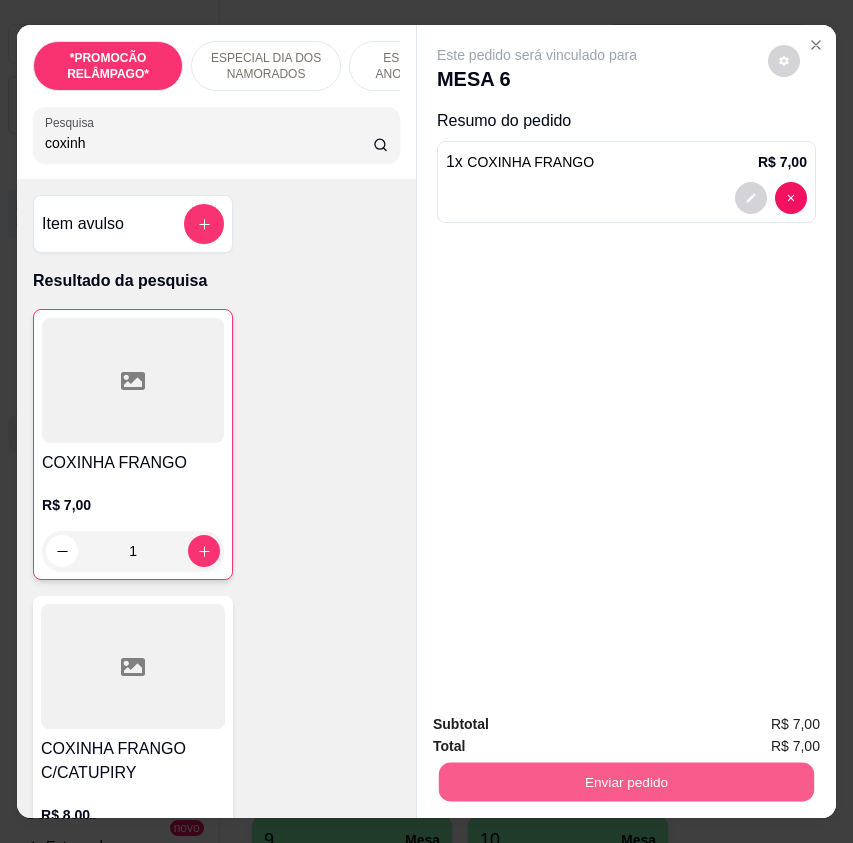 click on "Enviar pedido" at bounding box center [626, 781] 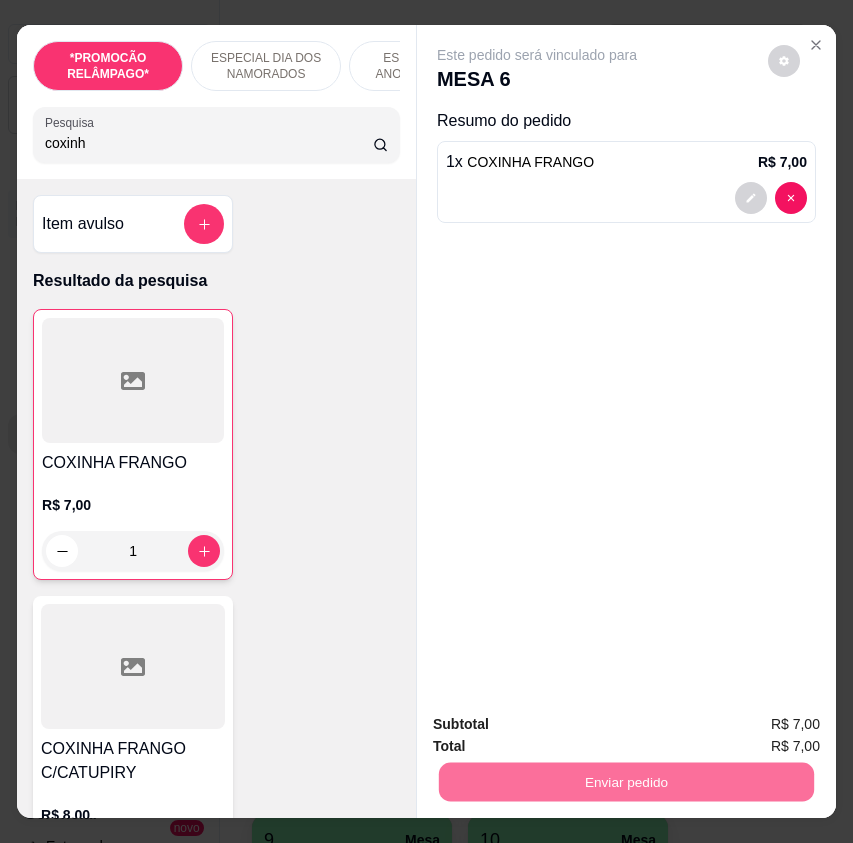 click on "Não registrar e enviar pedido" at bounding box center [558, 725] 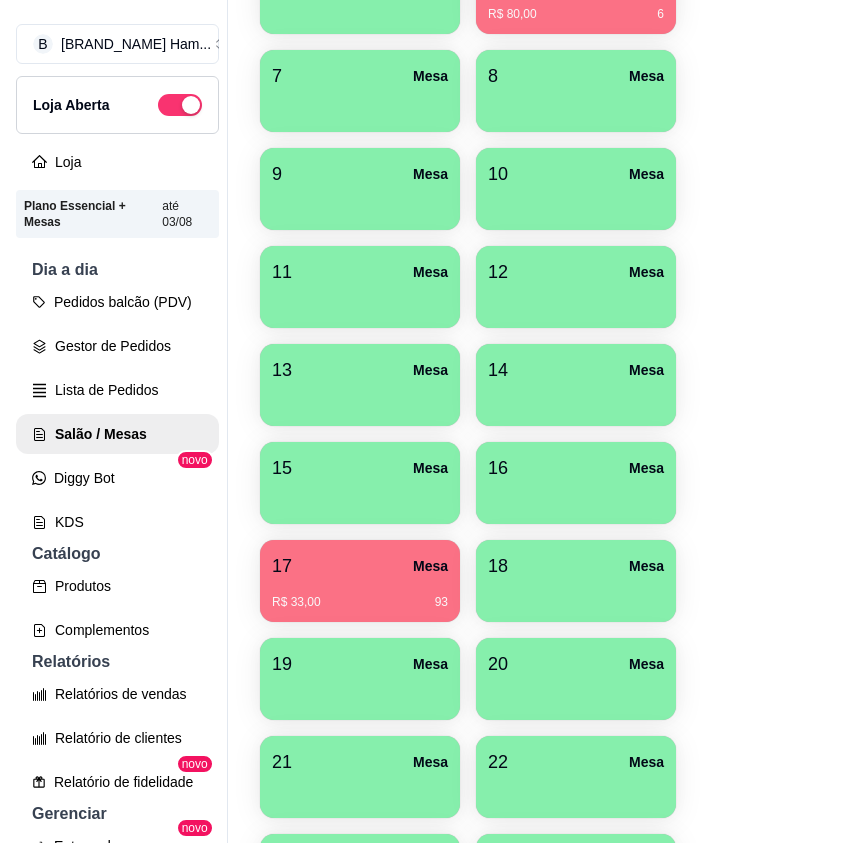 scroll, scrollTop: 700, scrollLeft: 0, axis: vertical 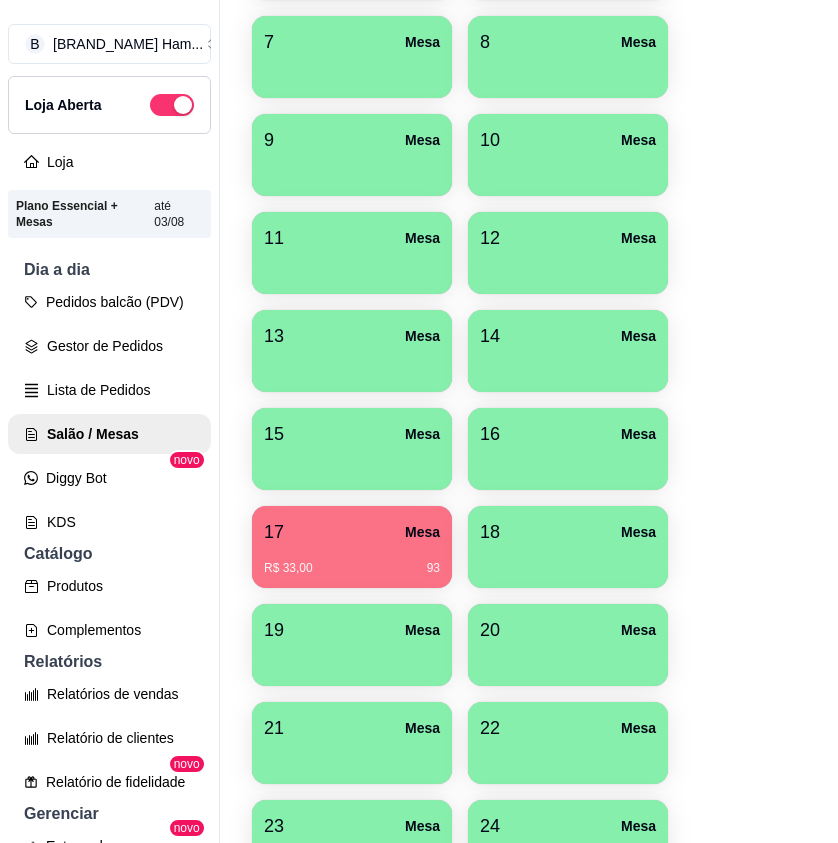click on "17 Mesa" at bounding box center (352, 532) 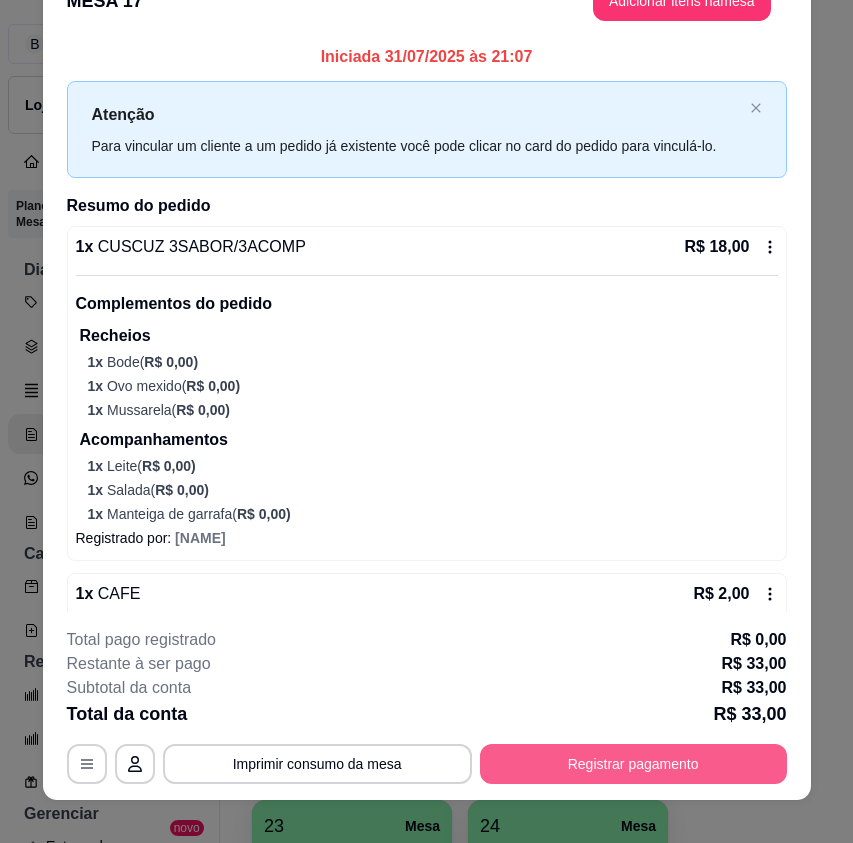 scroll, scrollTop: 60, scrollLeft: 0, axis: vertical 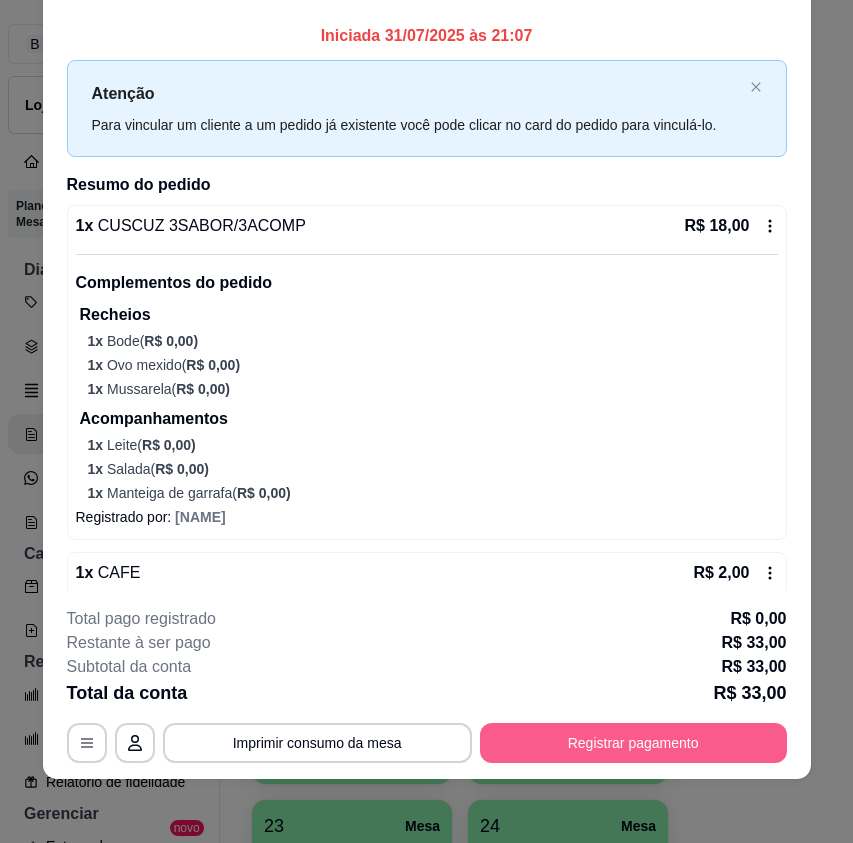 click on "Registrar pagamento" at bounding box center [633, 743] 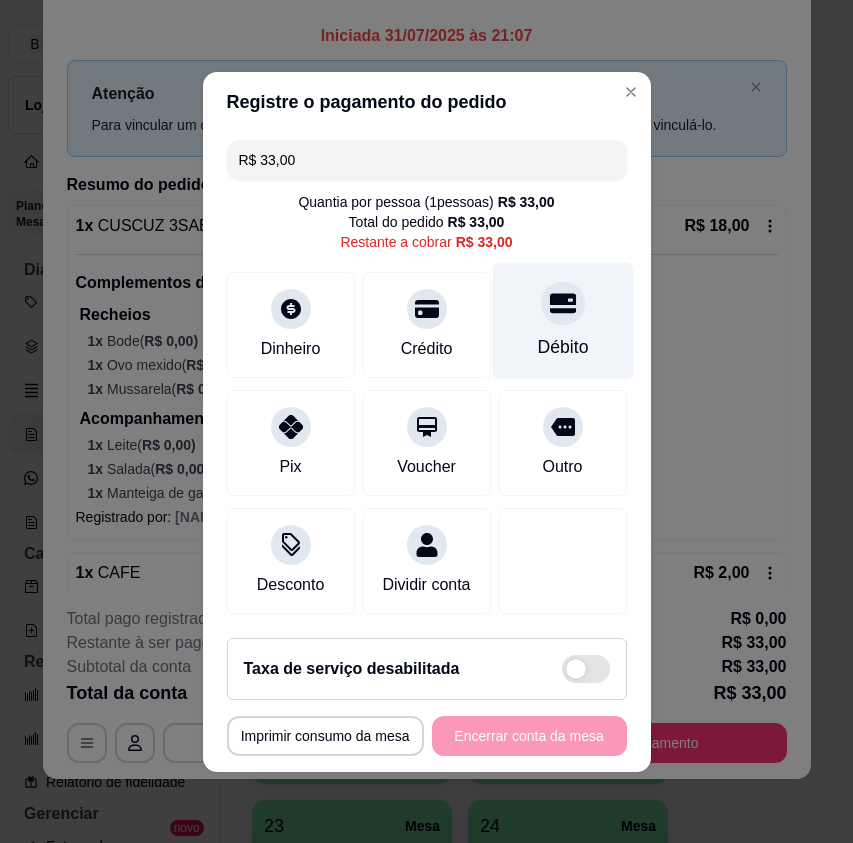 click on "Débito" at bounding box center (562, 320) 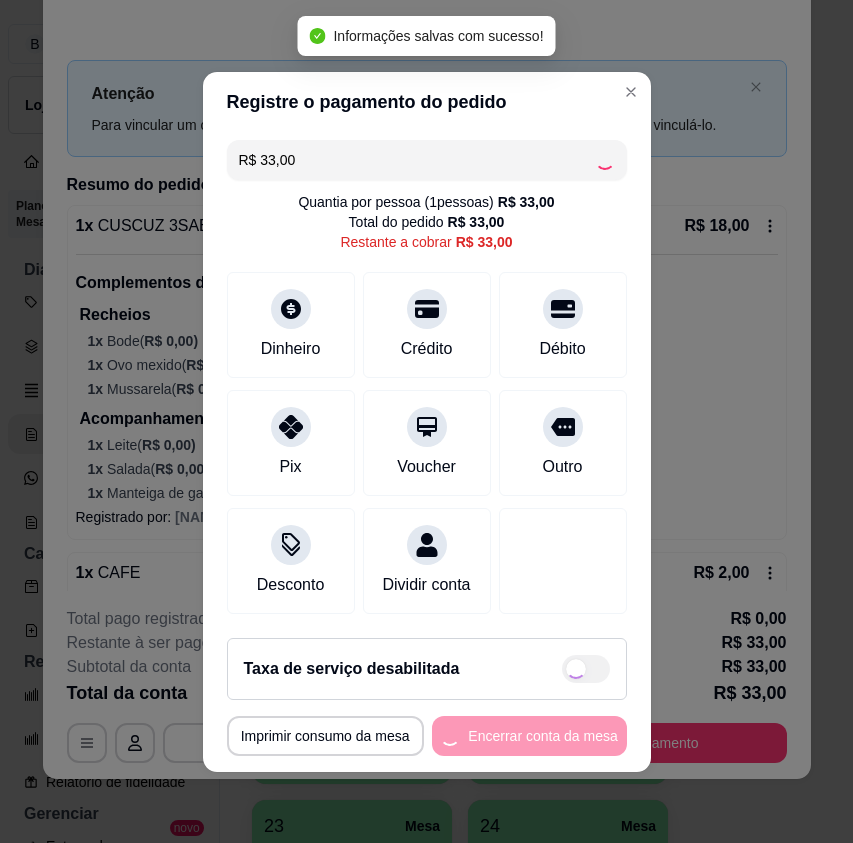 type on "R$ 0,00" 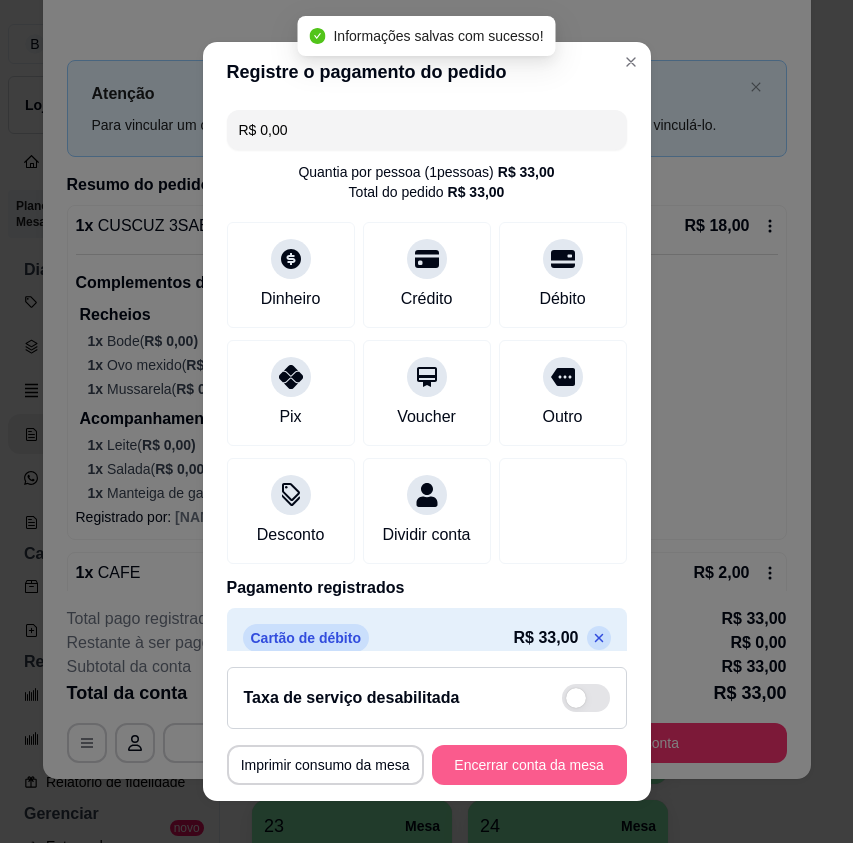 click on "Encerrar conta da mesa" at bounding box center (529, 765) 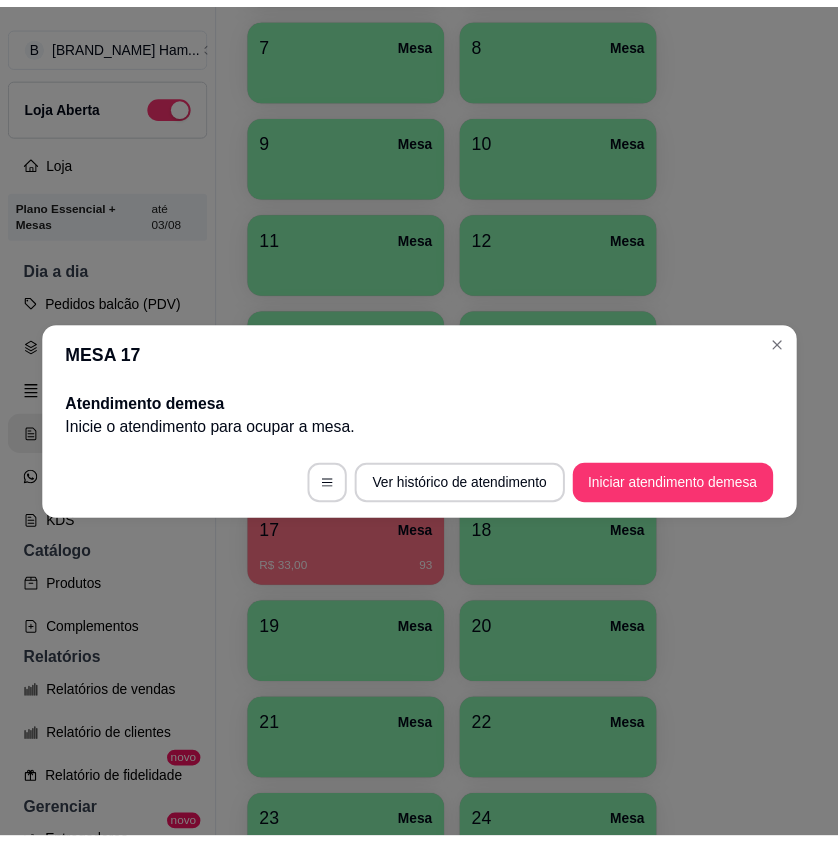 scroll, scrollTop: 0, scrollLeft: 0, axis: both 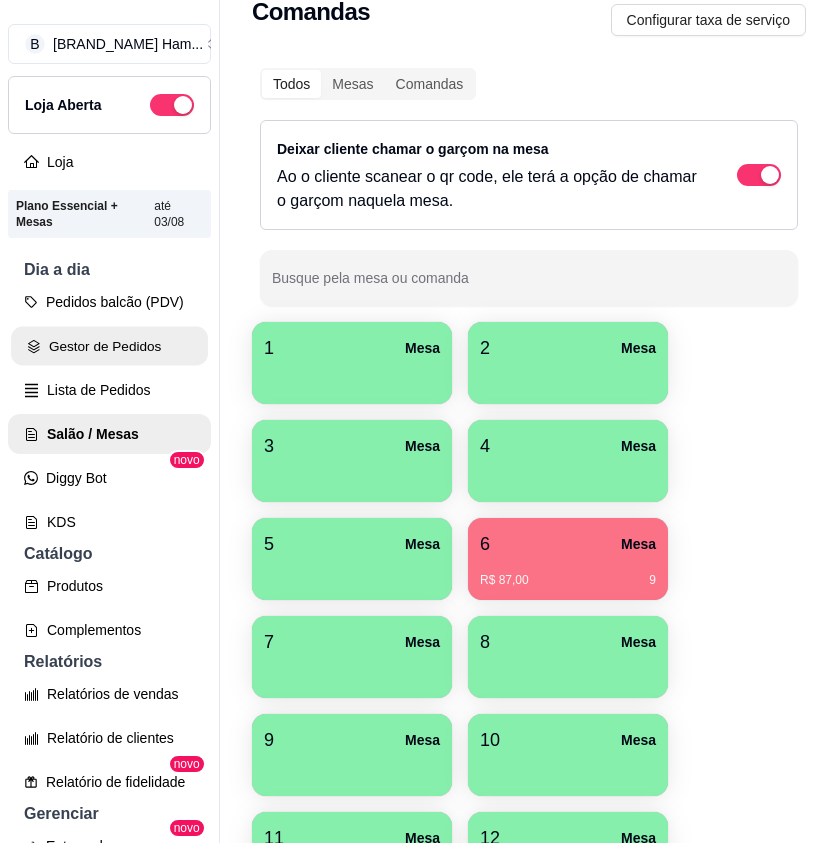 click on "Gestor de Pedidos" at bounding box center [109, 346] 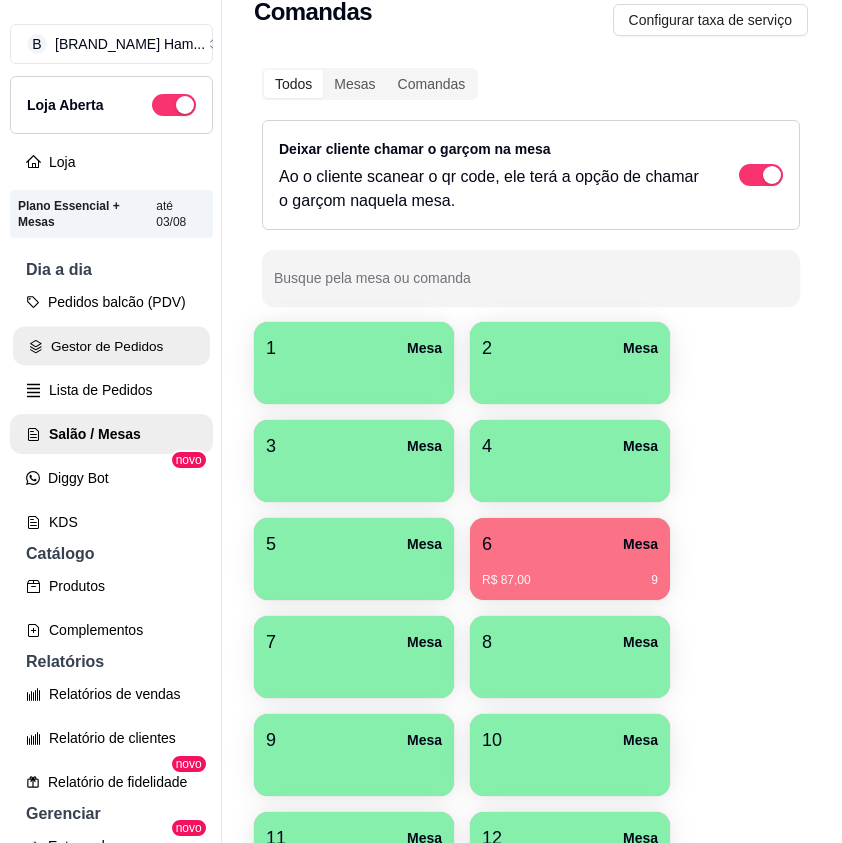 scroll, scrollTop: 0, scrollLeft: 0, axis: both 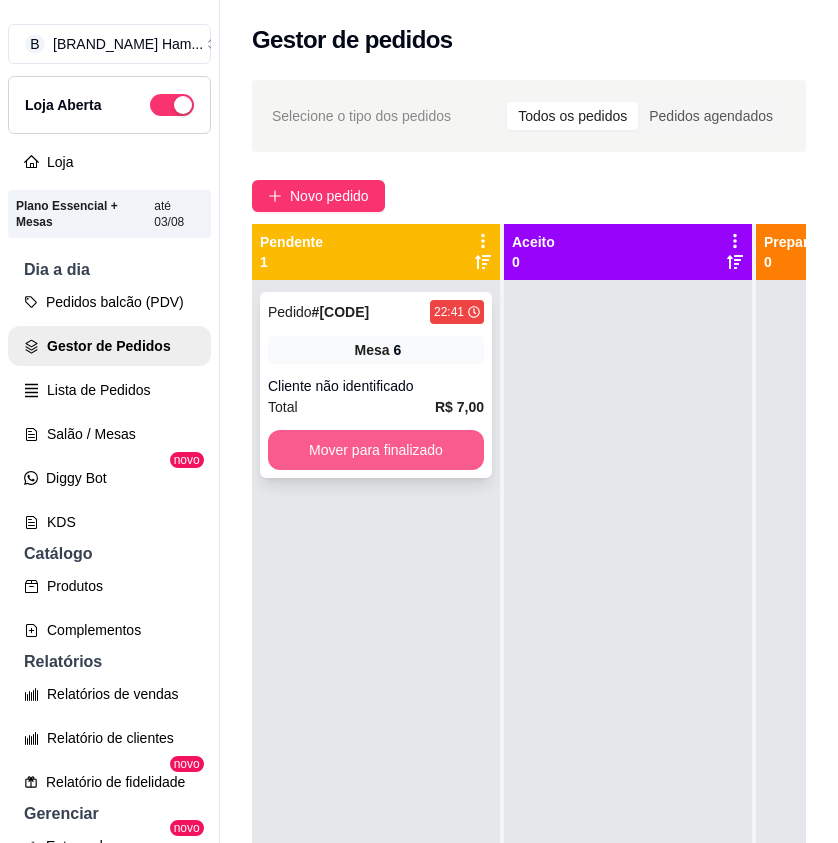 click on "Mover para finalizado" at bounding box center [376, 450] 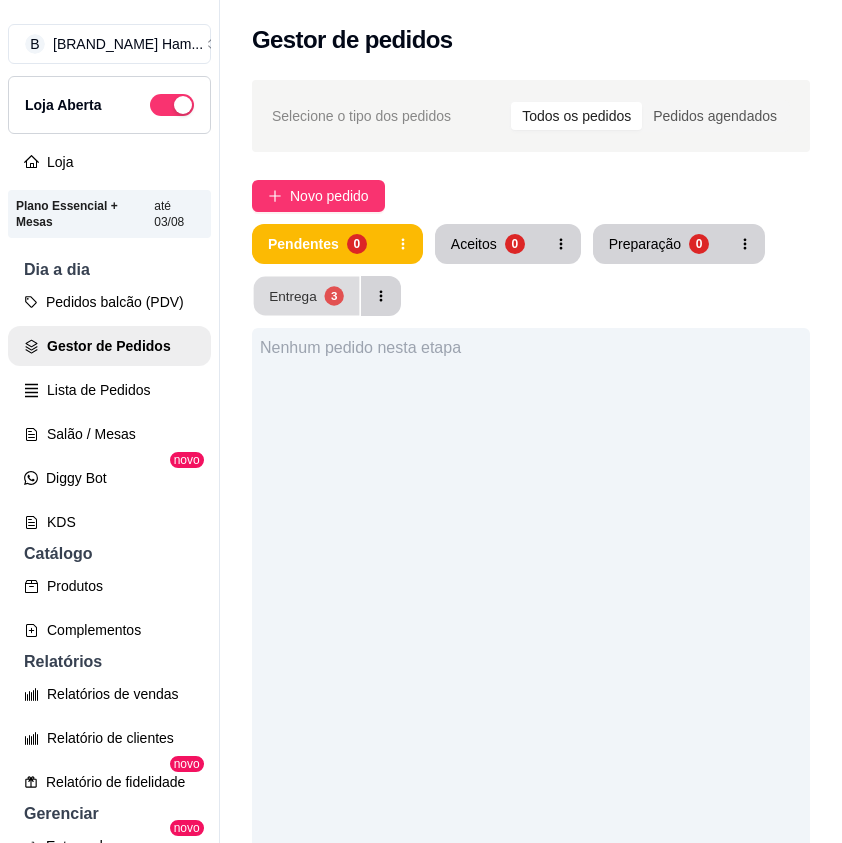click on "Entrega 3" at bounding box center [307, 296] 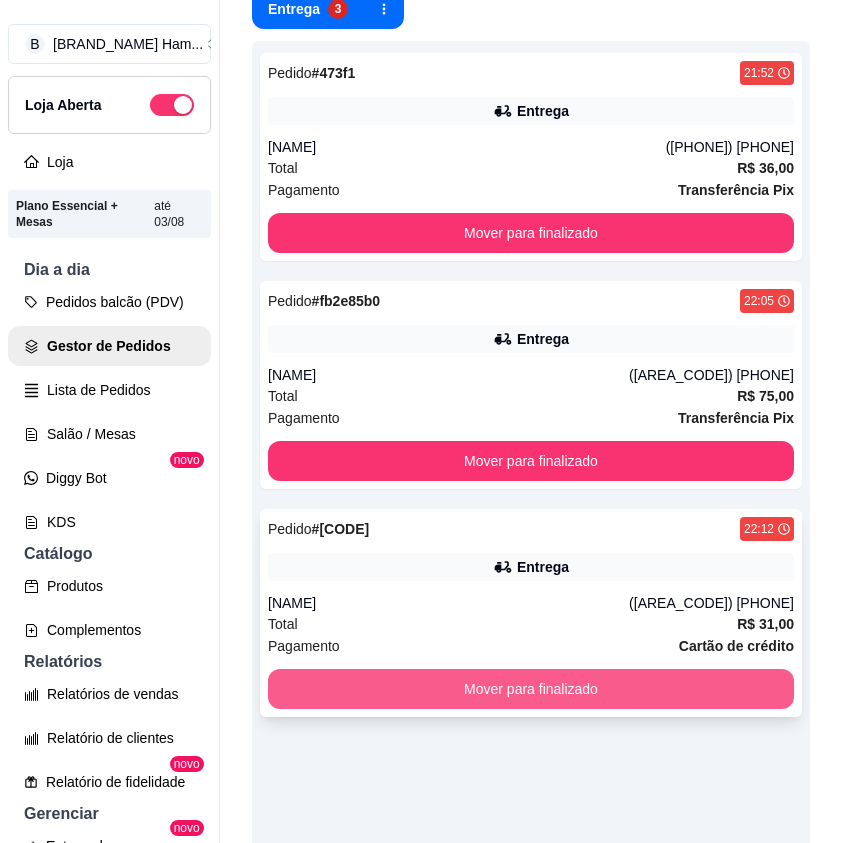 scroll, scrollTop: 300, scrollLeft: 0, axis: vertical 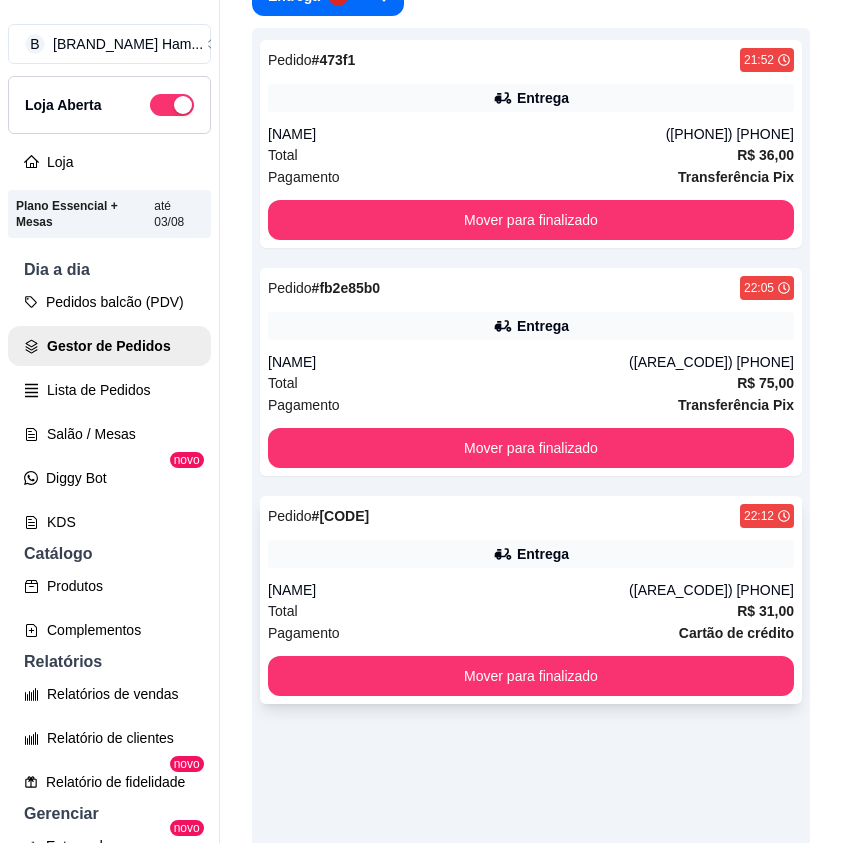 type 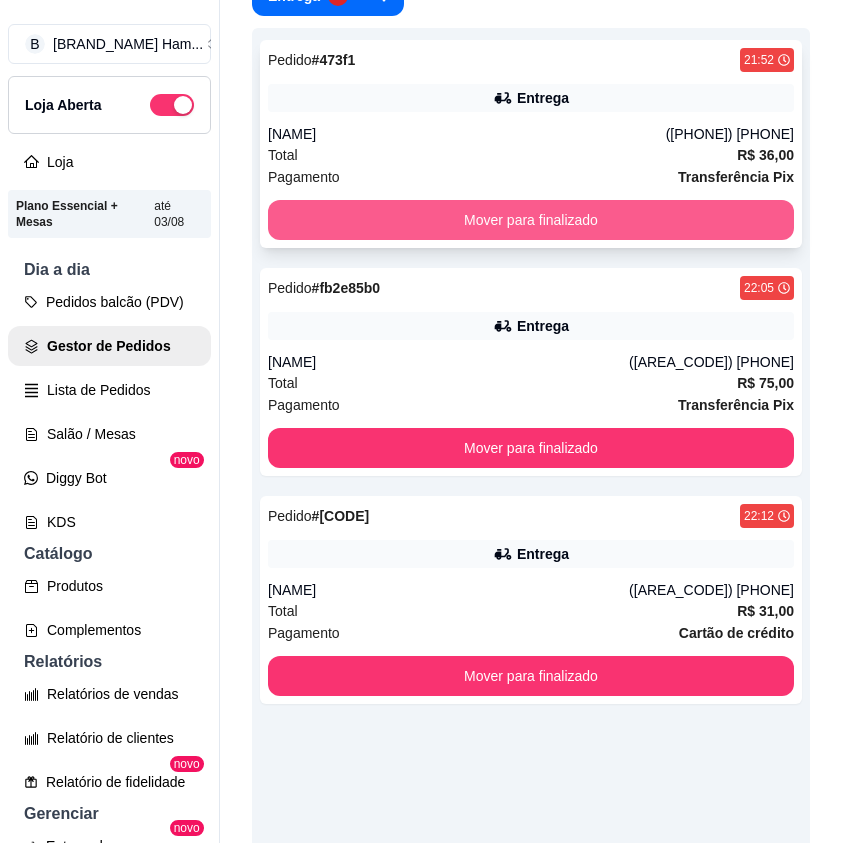 scroll, scrollTop: 200, scrollLeft: 0, axis: vertical 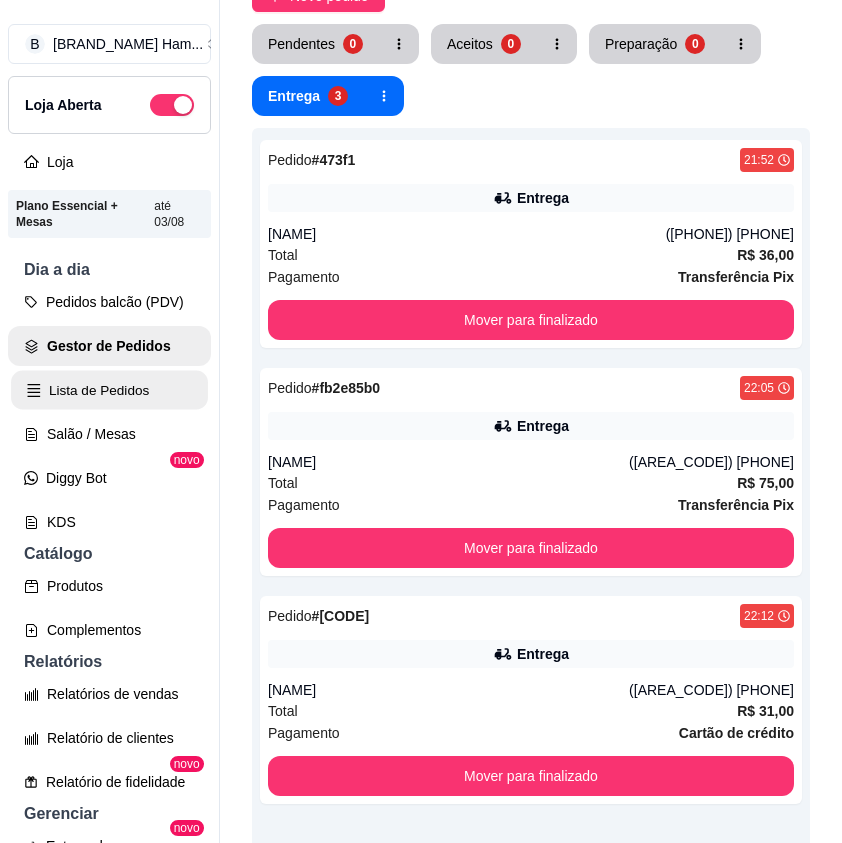 click on "Lista de Pedidos" at bounding box center [109, 390] 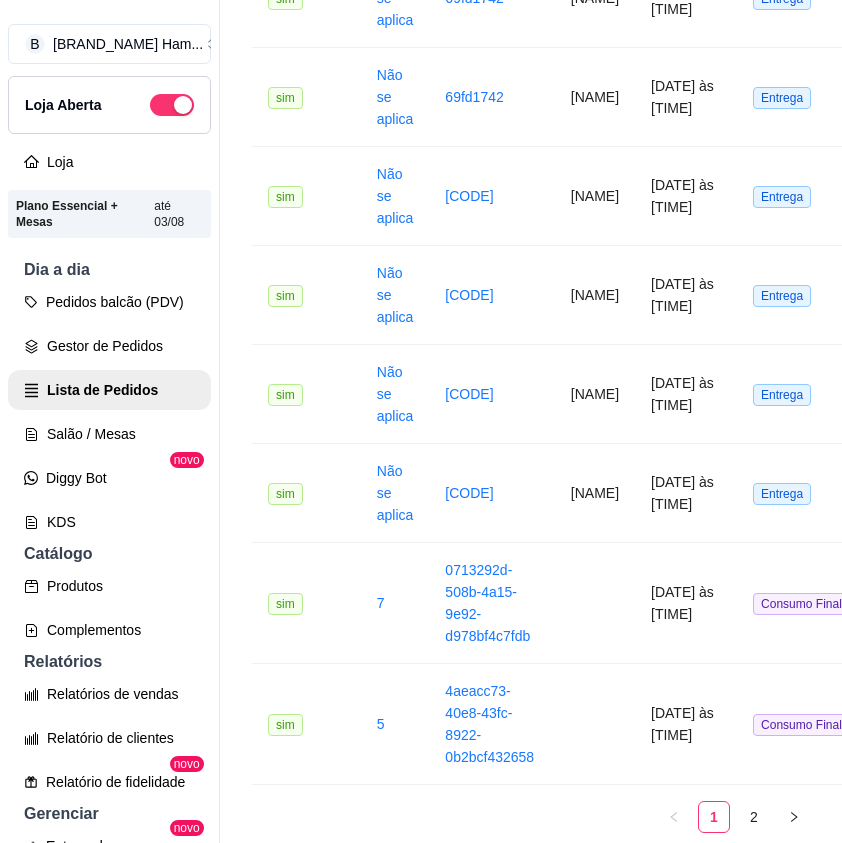 scroll, scrollTop: 2567, scrollLeft: 0, axis: vertical 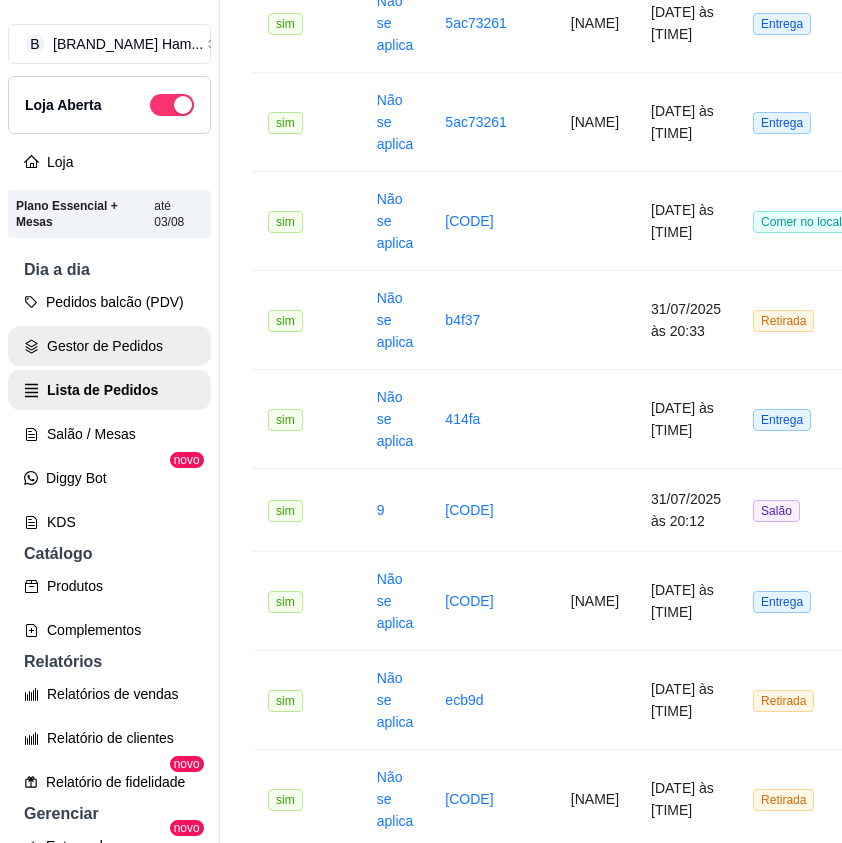 click on "Gestor de Pedidos" at bounding box center [109, 346] 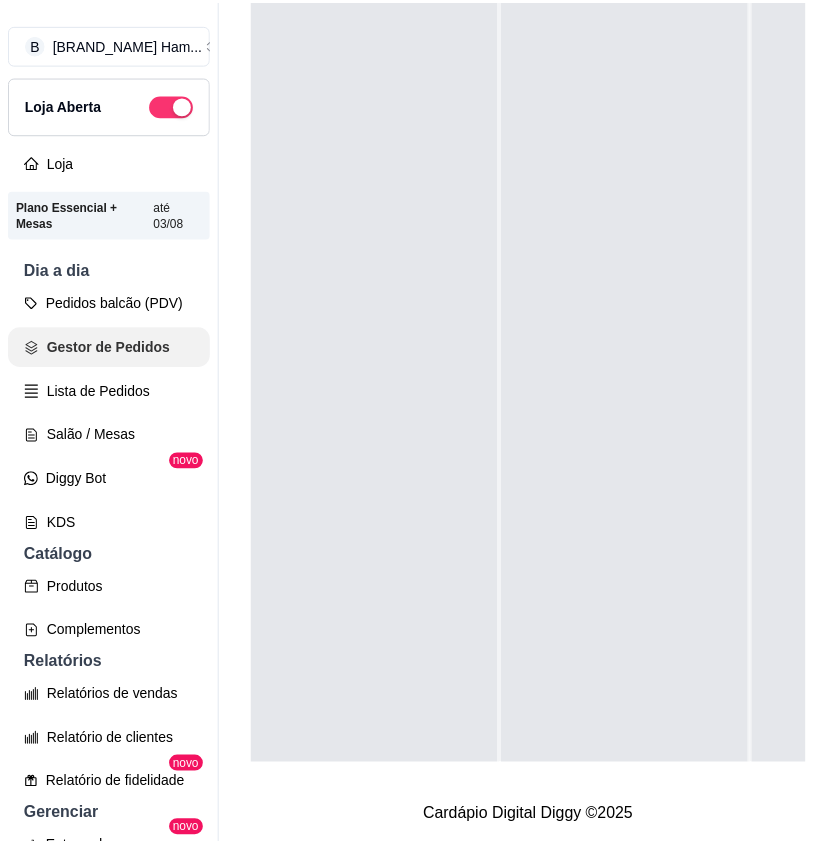scroll, scrollTop: 0, scrollLeft: 0, axis: both 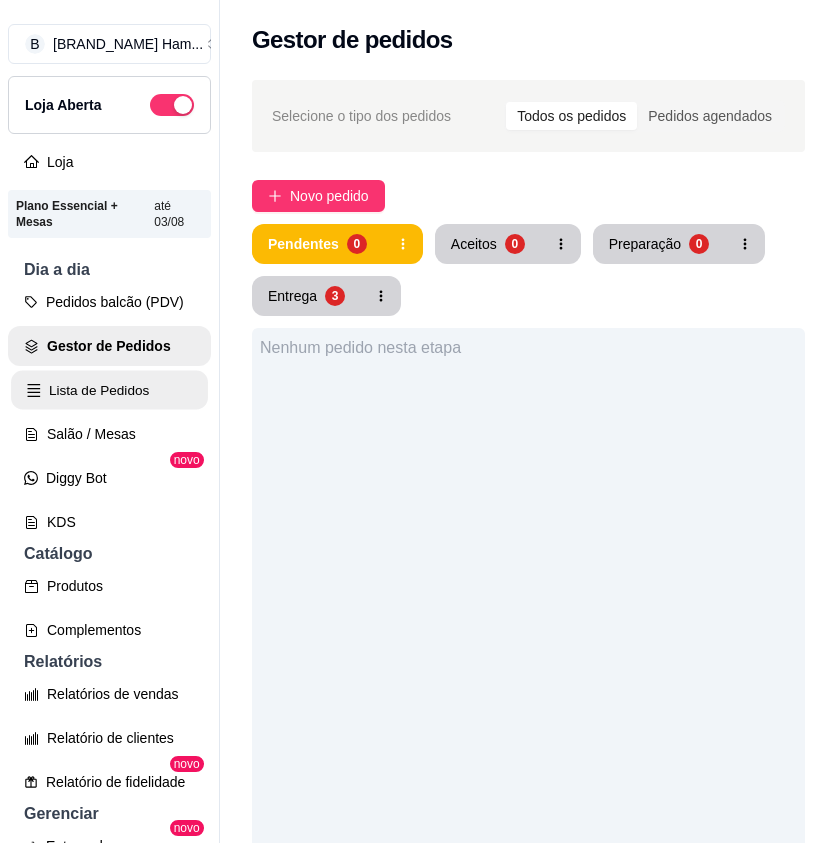 click on "Lista de Pedidos" at bounding box center [109, 390] 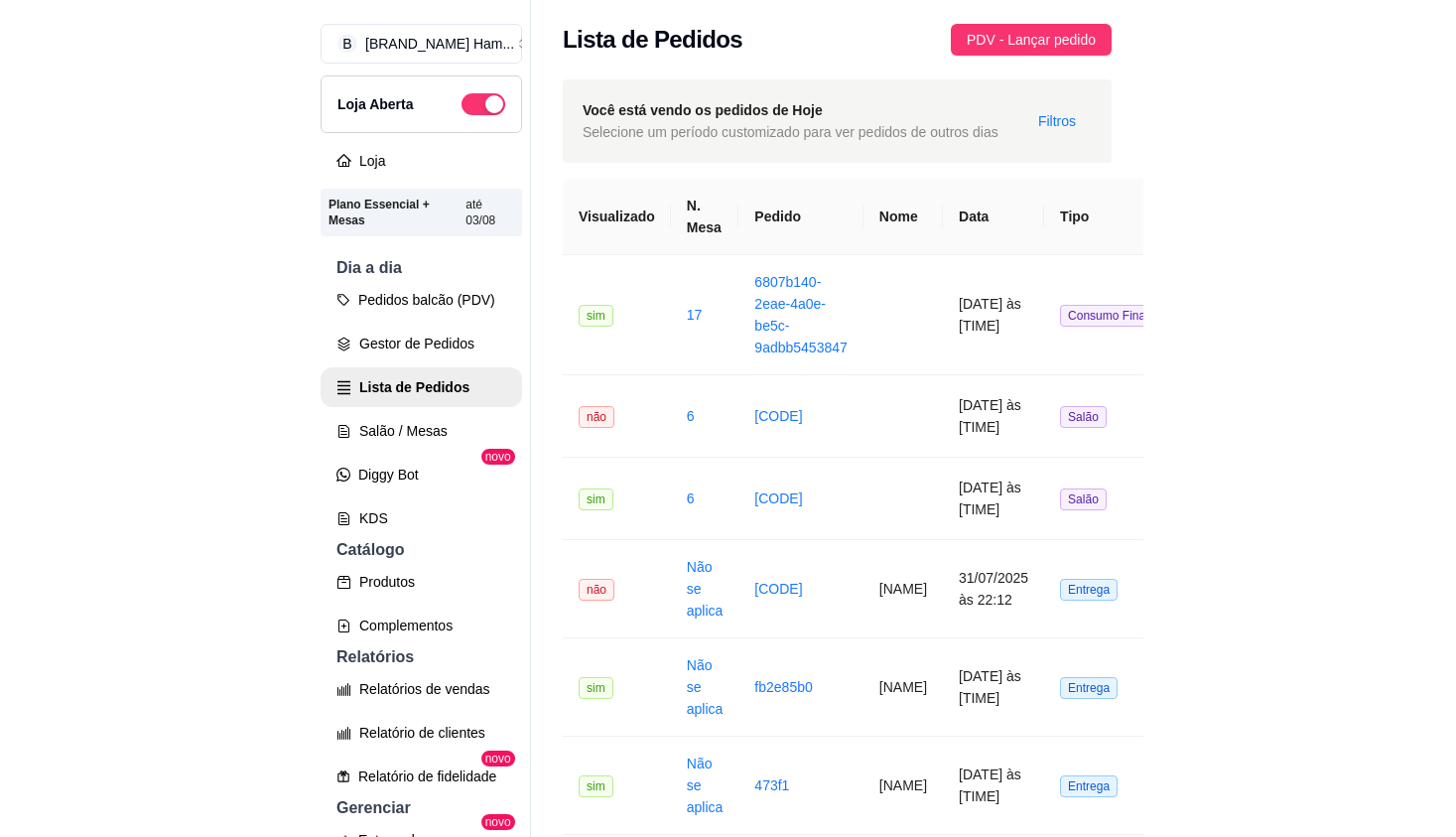 scroll, scrollTop: 6, scrollLeft: 0, axis: vertical 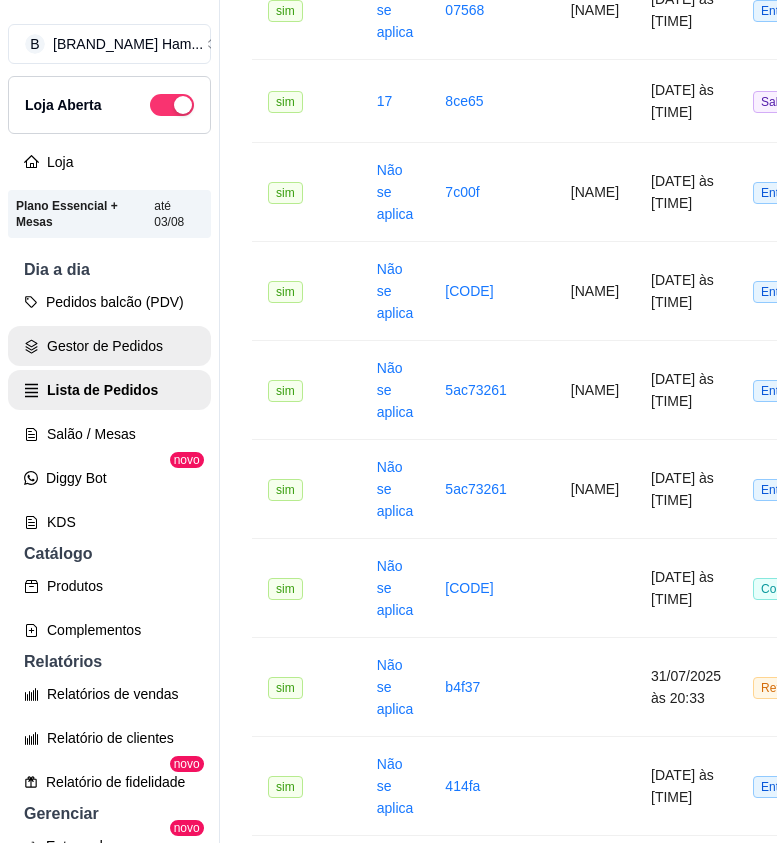 click on "Gestor de Pedidos" at bounding box center (109, 346) 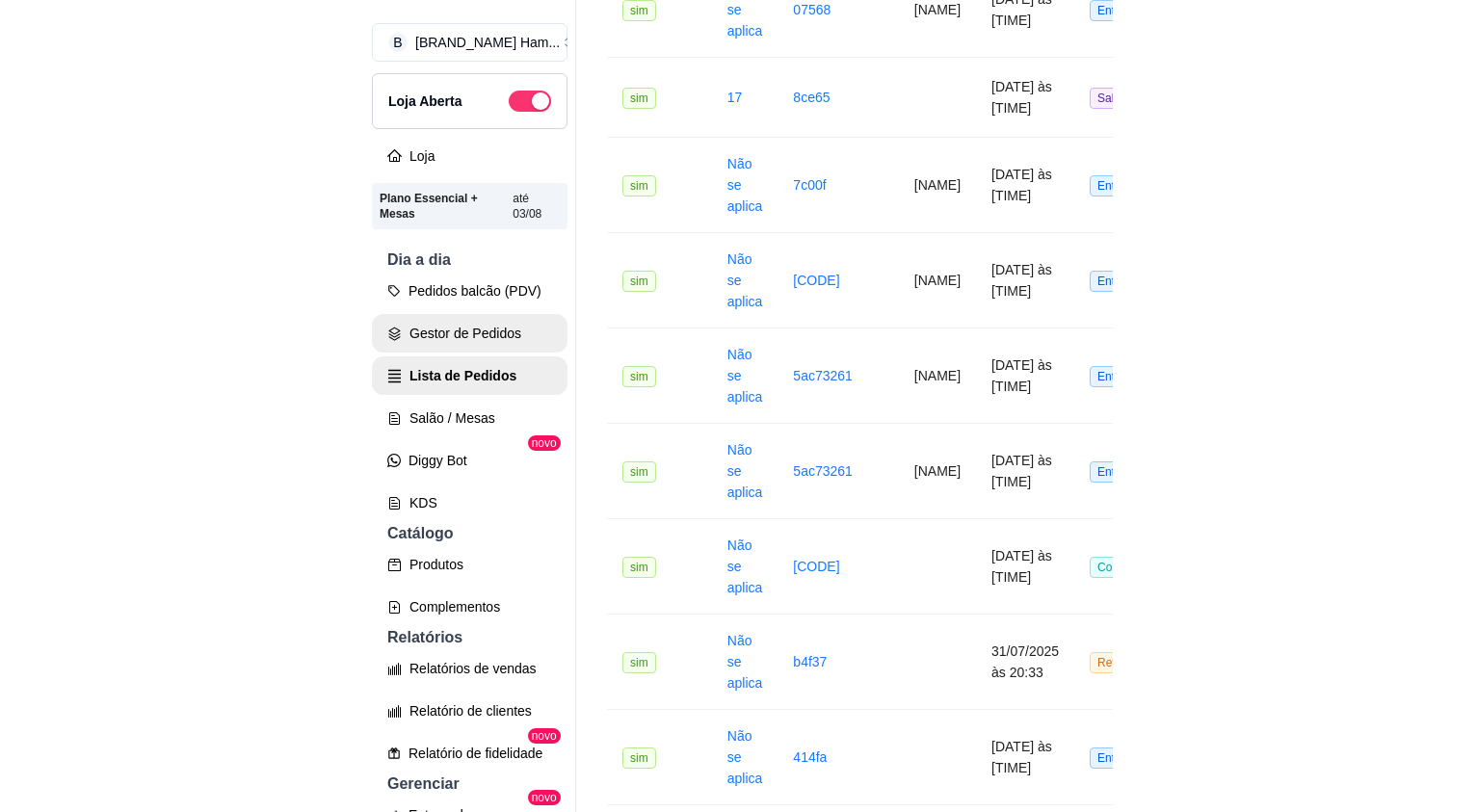 scroll, scrollTop: 0, scrollLeft: 0, axis: both 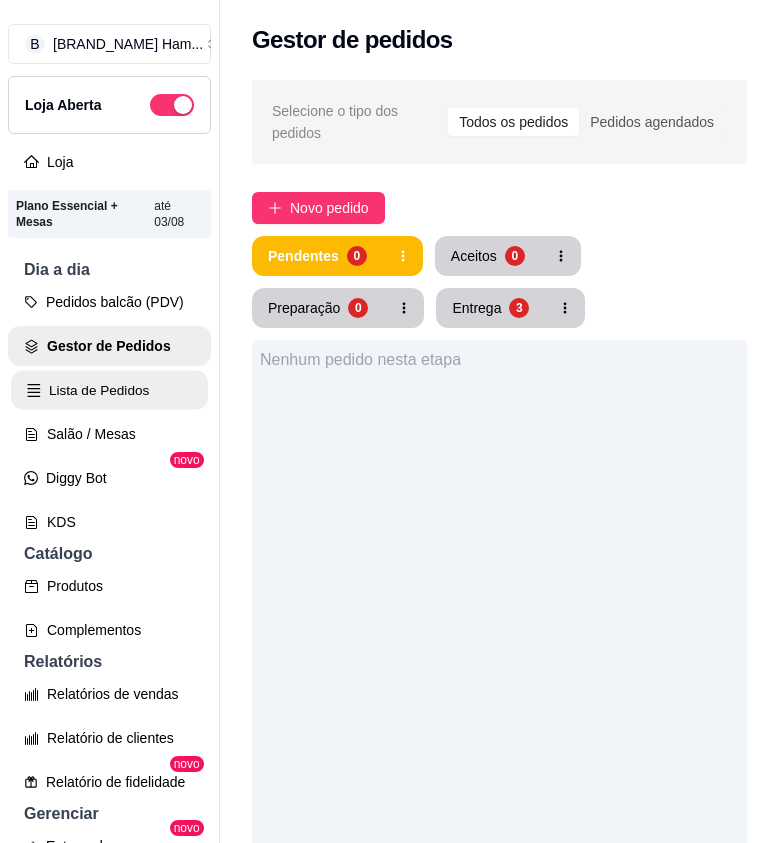 click on "Lista de Pedidos" at bounding box center (109, 390) 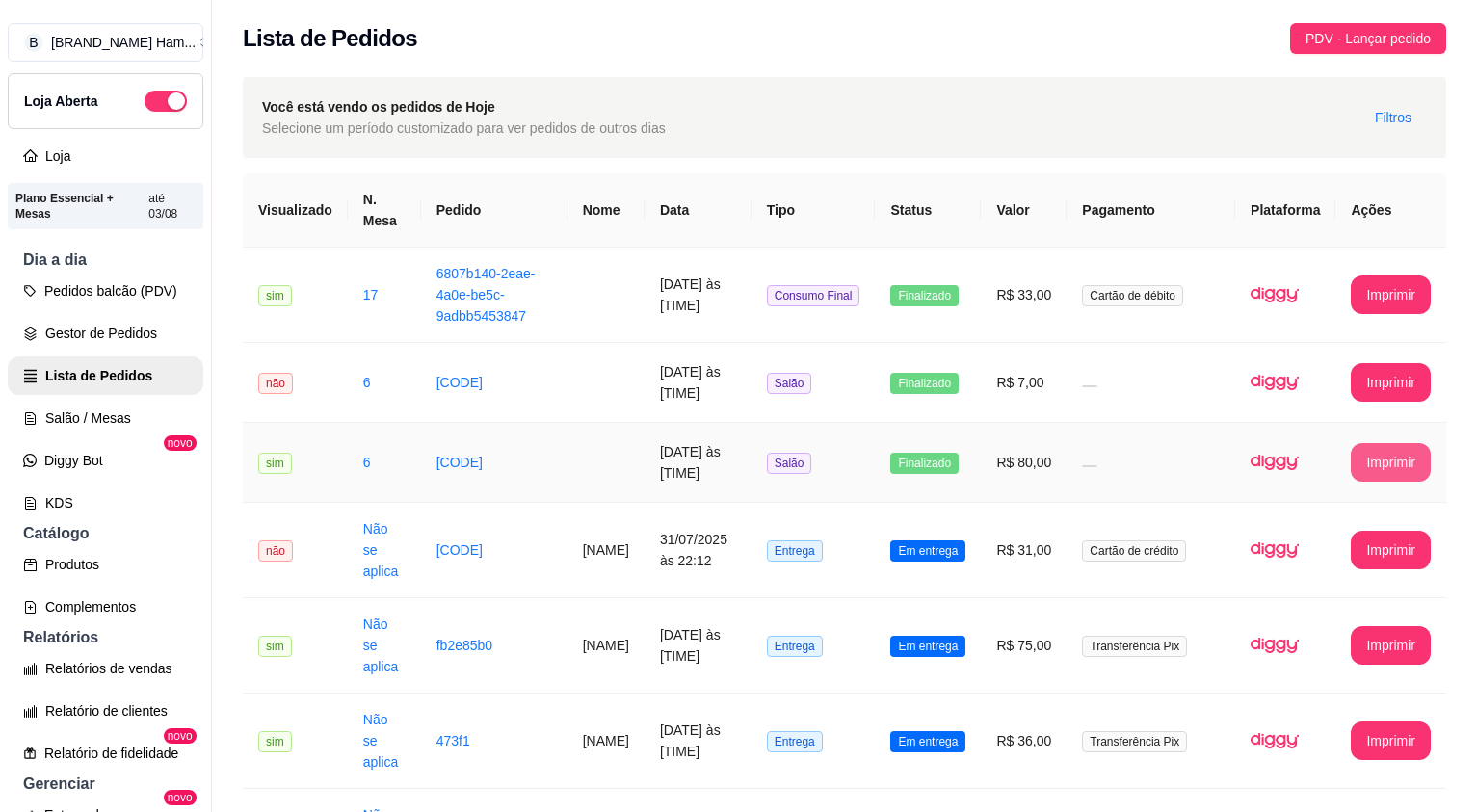 click on "Imprimir" at bounding box center [1390, 462] 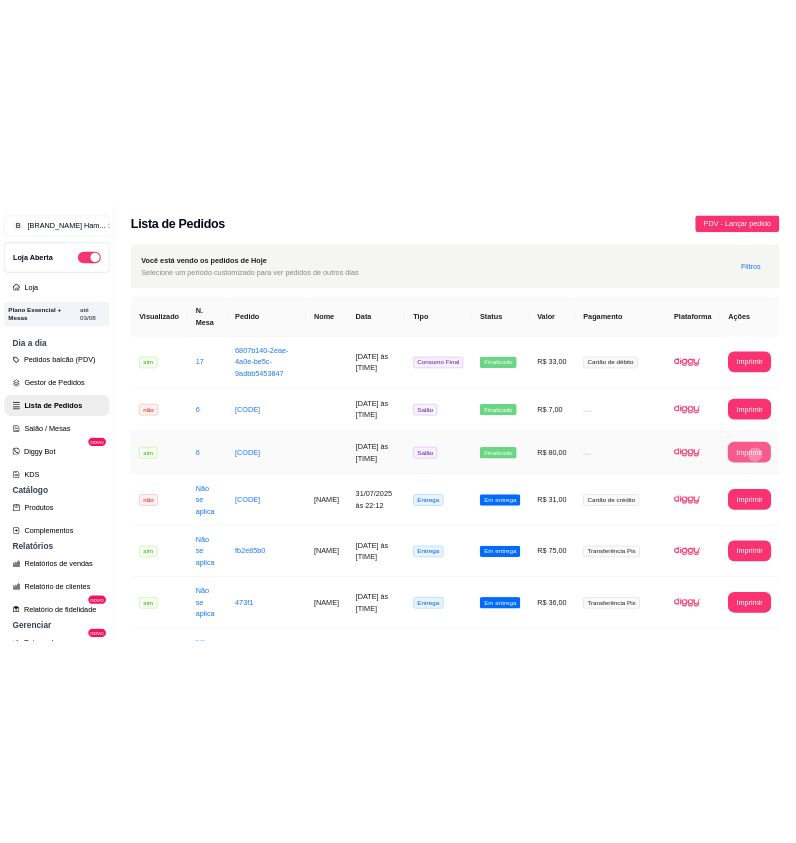 scroll, scrollTop: 0, scrollLeft: 0, axis: both 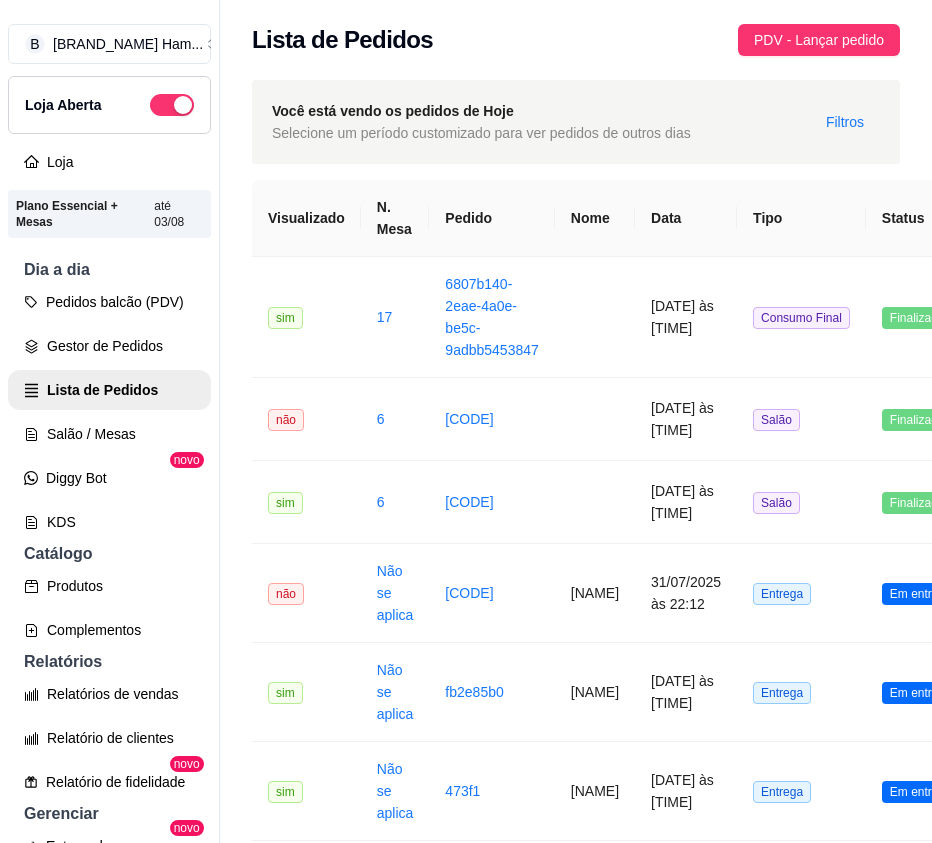 drag, startPoint x: 711, startPoint y: 216, endPoint x: 754, endPoint y: 251, distance: 55.443665 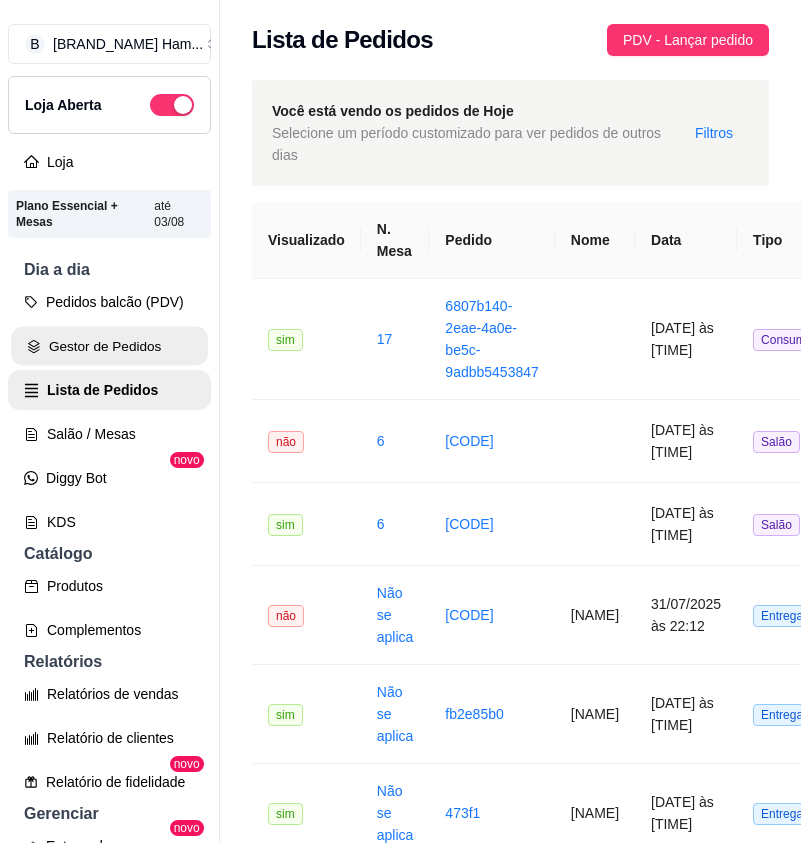 click on "Gestor de Pedidos" at bounding box center (109, 346) 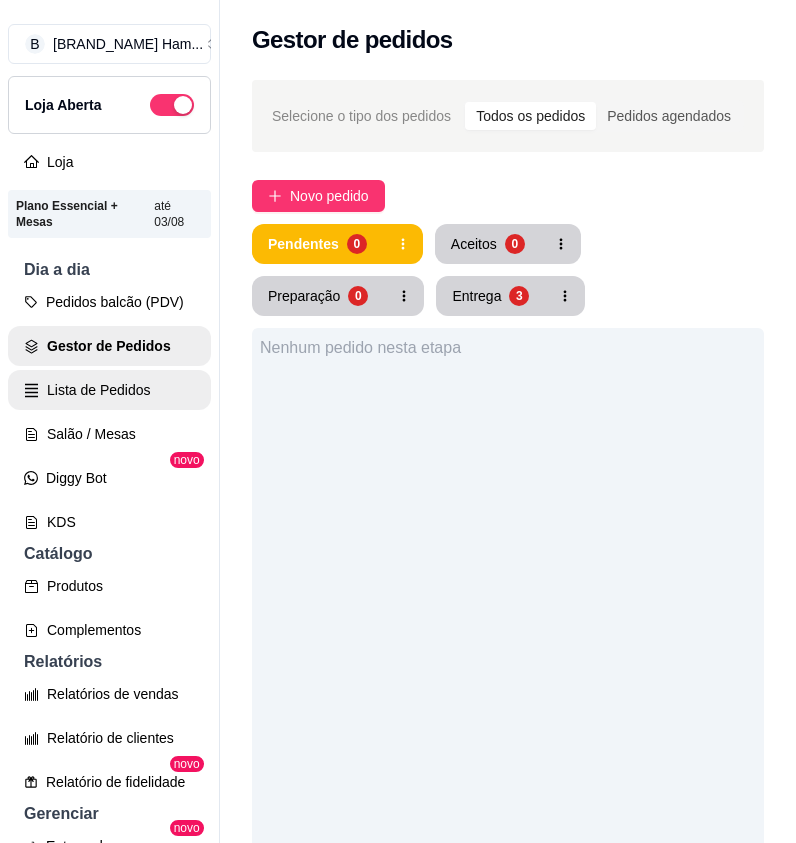 click on "Lista de Pedidos" at bounding box center (109, 390) 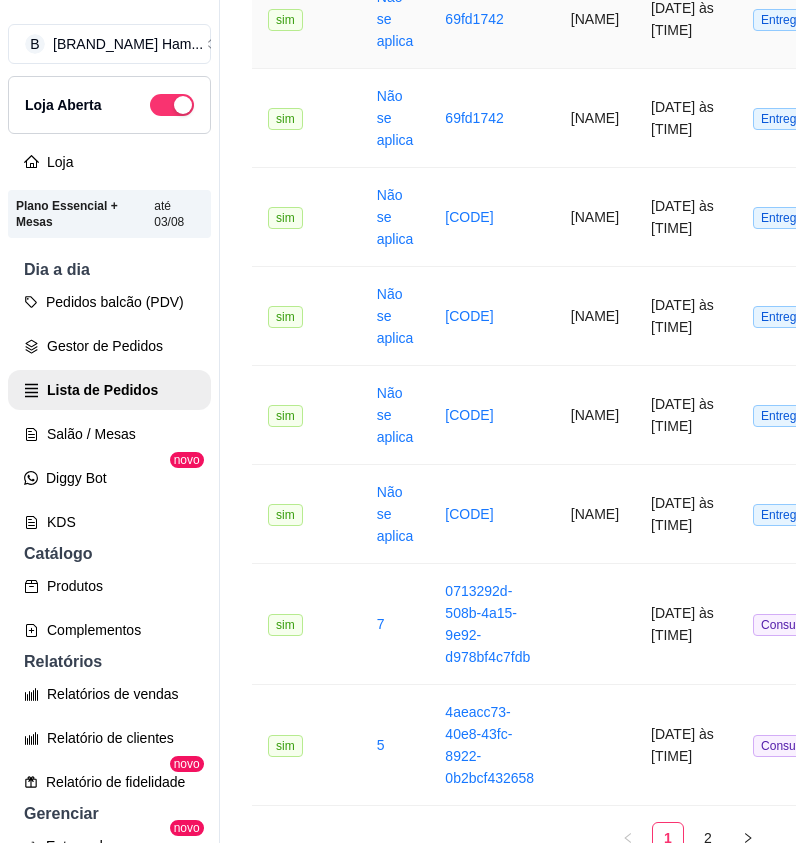 scroll, scrollTop: 2589, scrollLeft: 0, axis: vertical 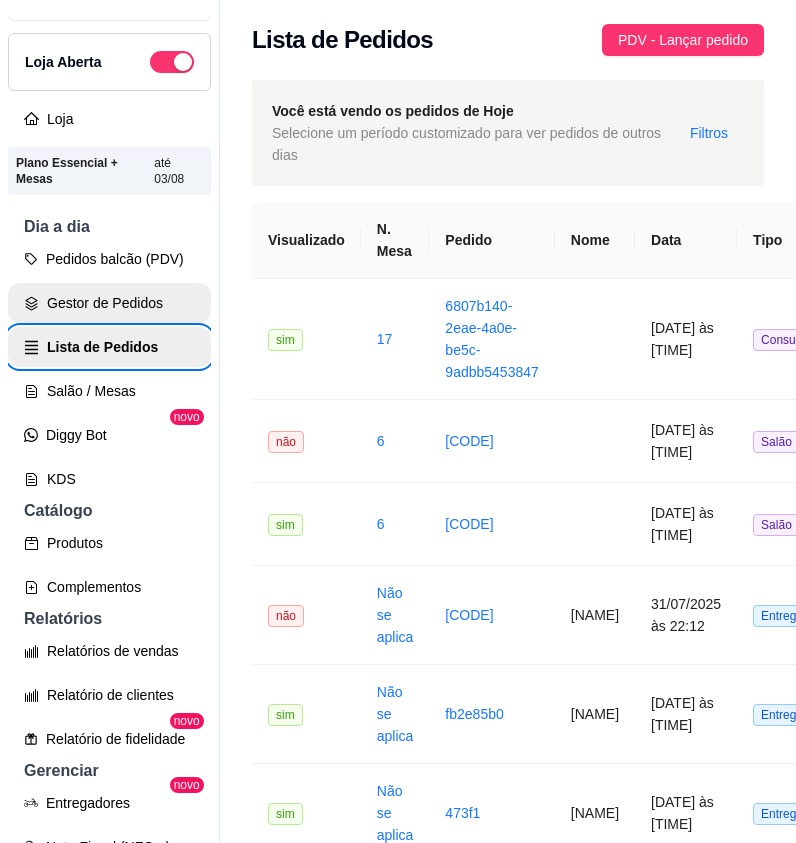click on "Gestor de Pedidos" at bounding box center (109, 303) 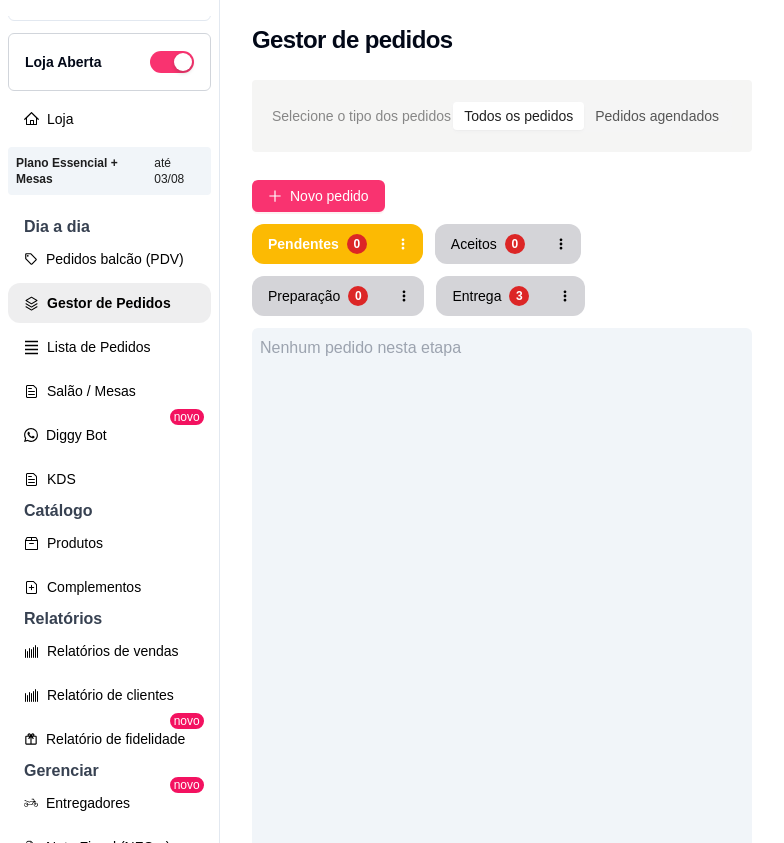 click on "Pendentes 0 Aceitos 0 Preparação 0 Entrega 3 Nenhum pedido nesta etapa" at bounding box center (502, 697) 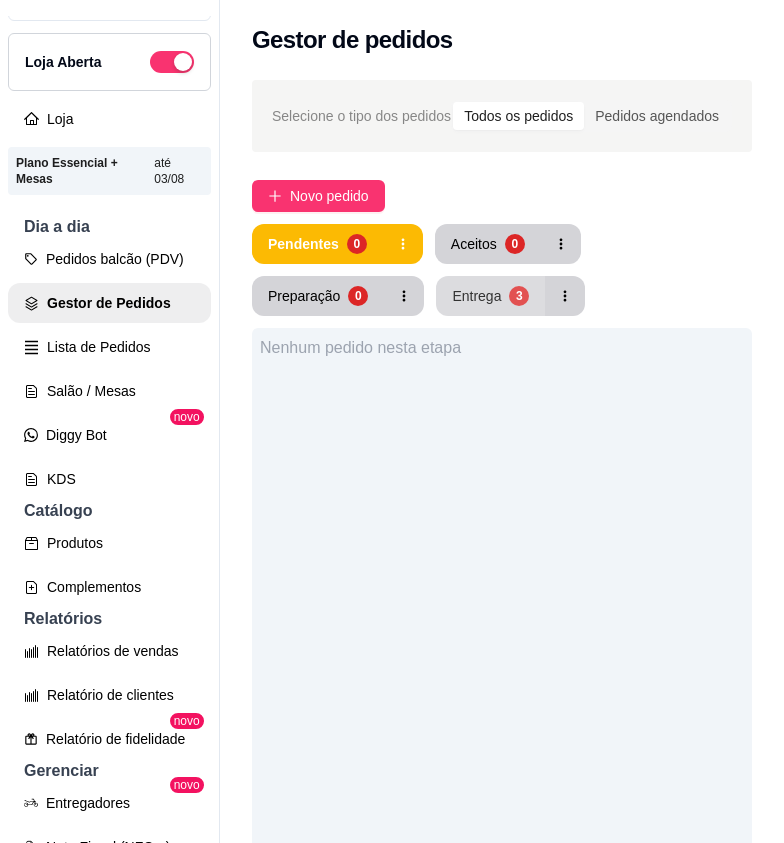 click on "Entrega 3" at bounding box center [490, 296] 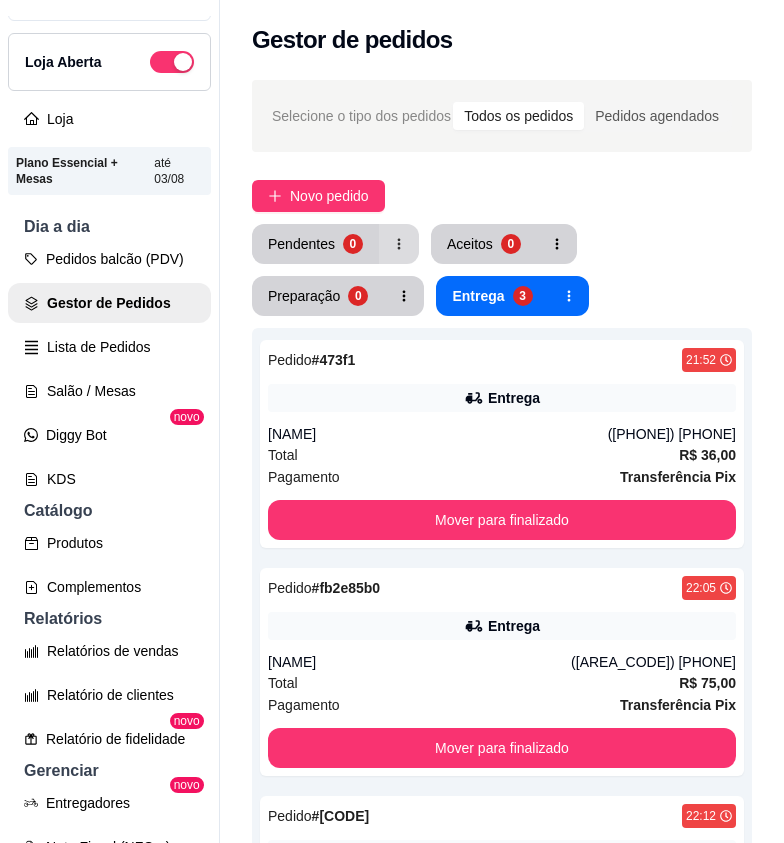 click on "Pendentes 0" at bounding box center [315, 244] 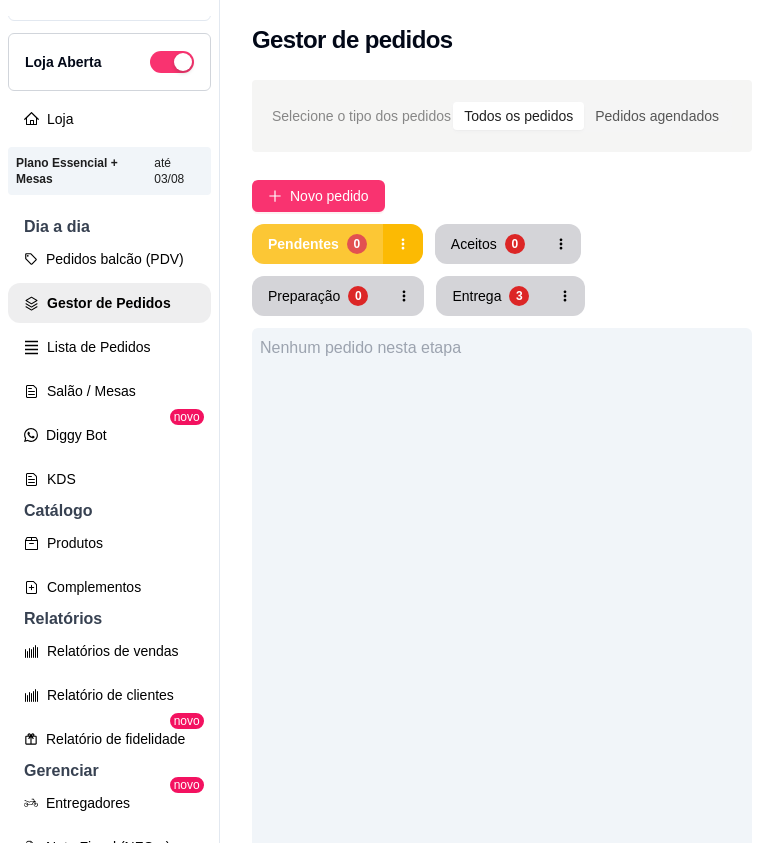 type 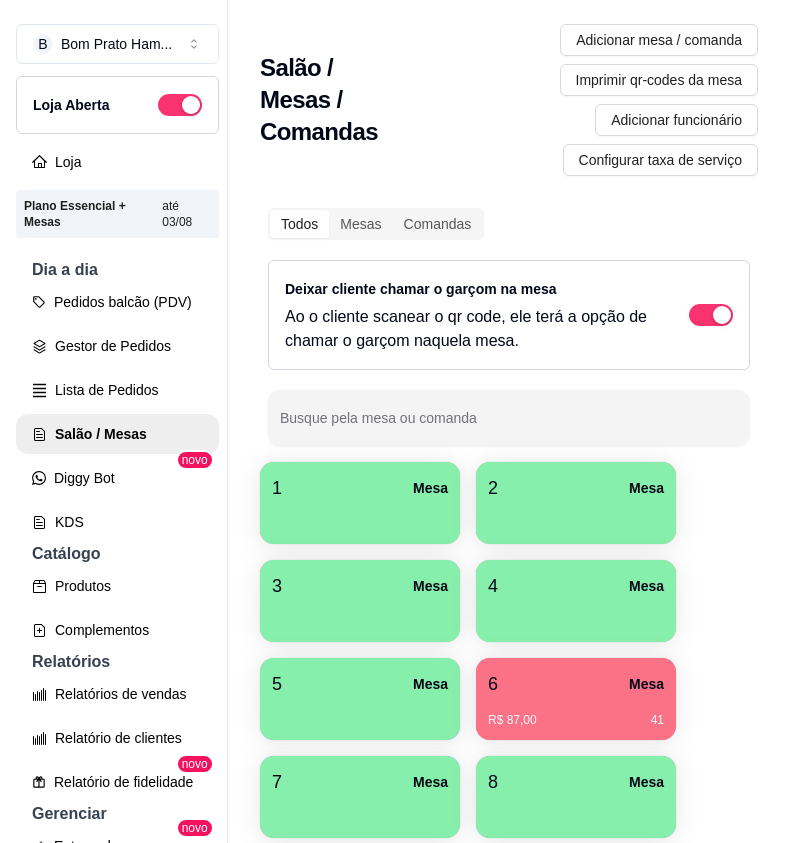 scroll, scrollTop: 0, scrollLeft: 0, axis: both 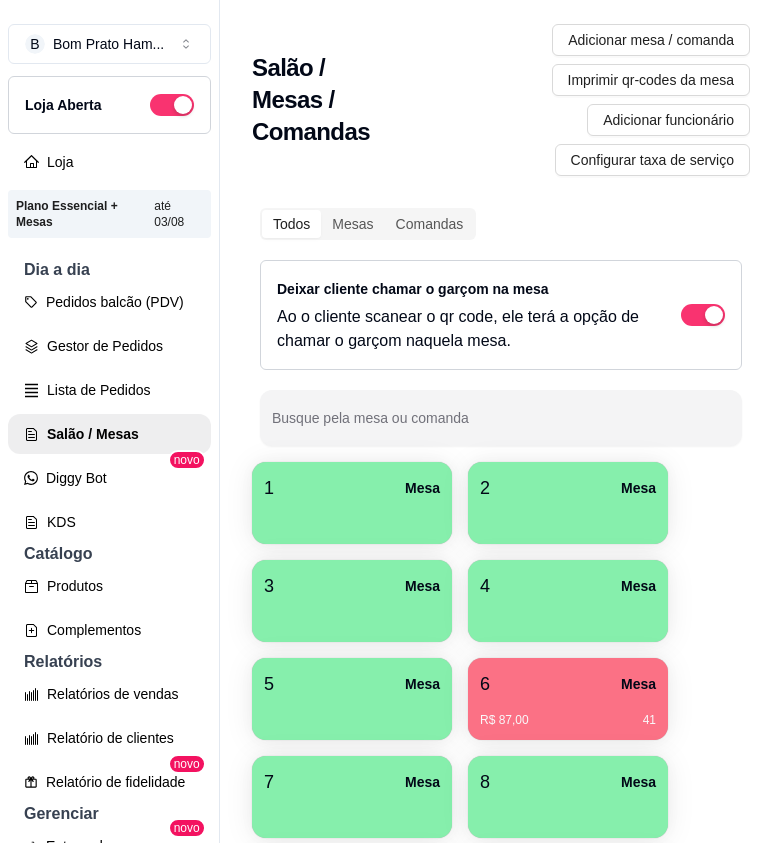 click on "R$ 87,00 41" at bounding box center (568, 720) 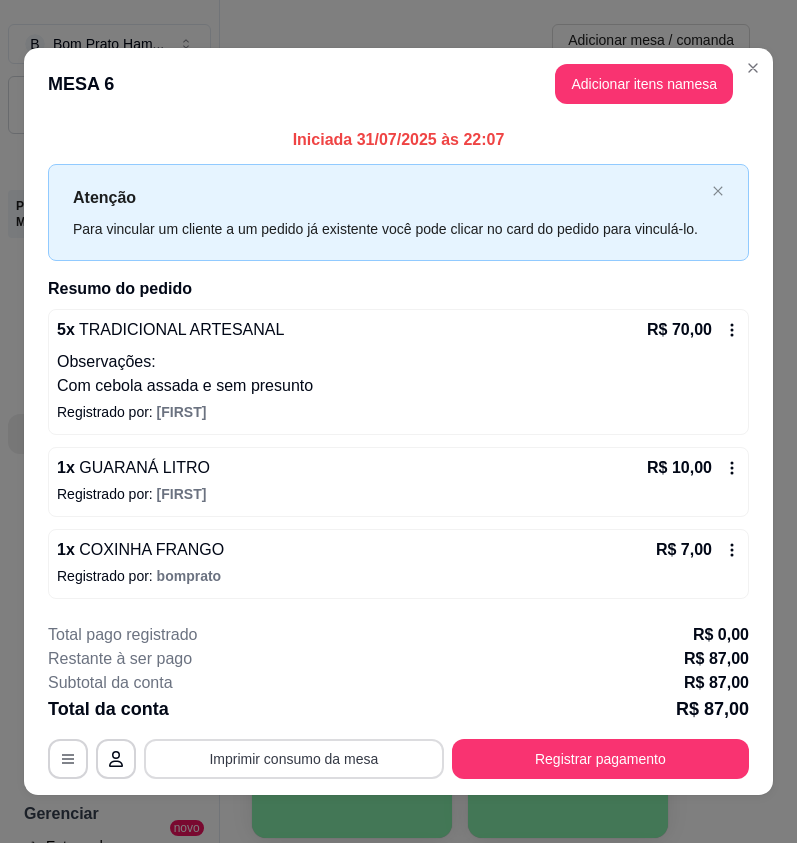 click on "Imprimir consumo da mesa" at bounding box center [294, 759] 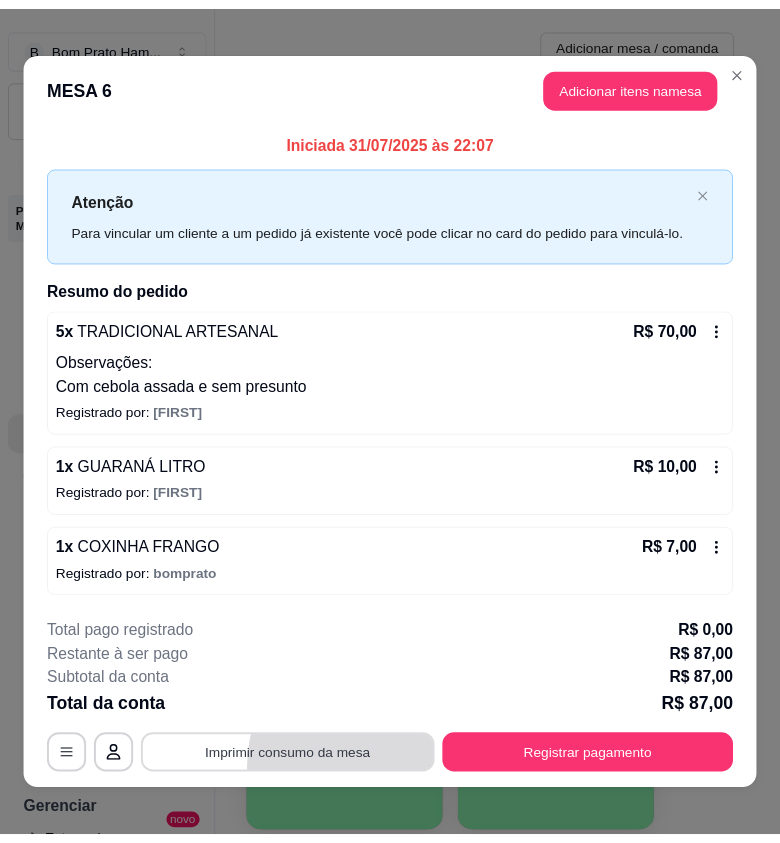 scroll, scrollTop: 0, scrollLeft: 0, axis: both 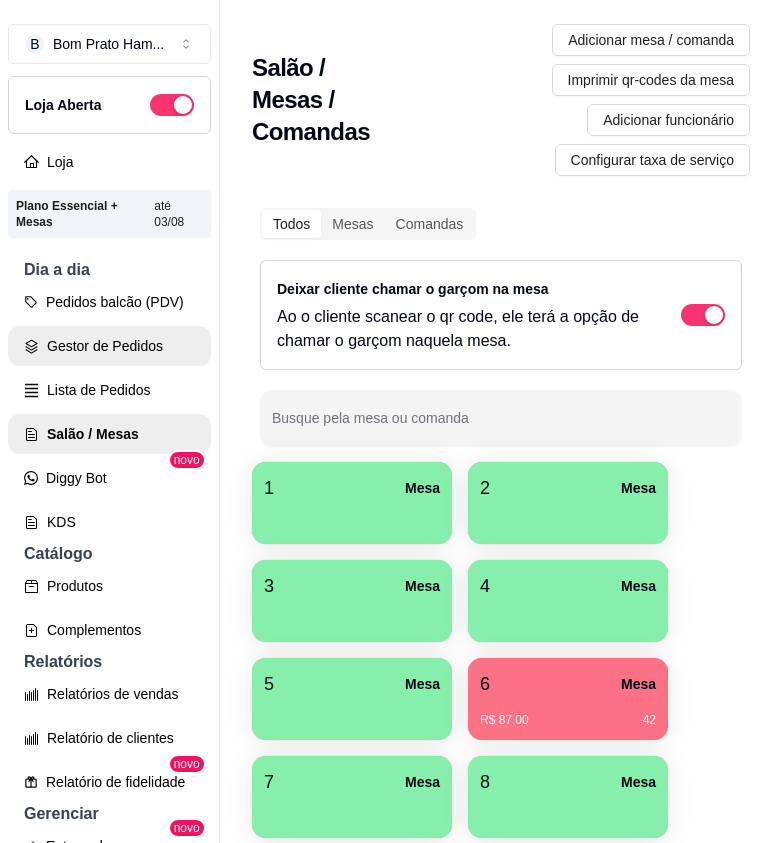 click on "Gestor de Pedidos" at bounding box center (109, 346) 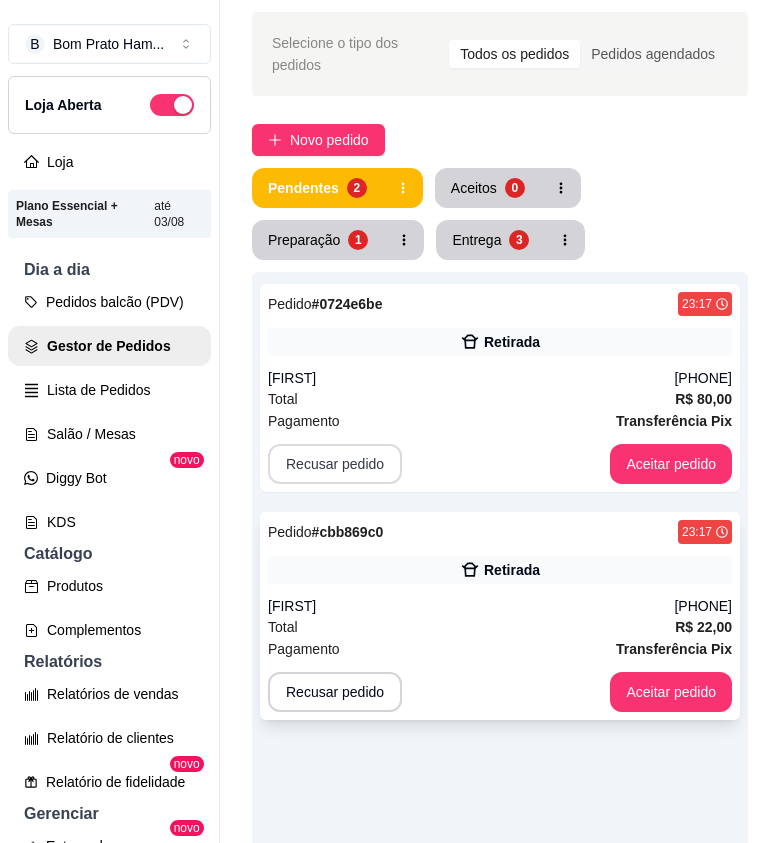 scroll, scrollTop: 100, scrollLeft: 0, axis: vertical 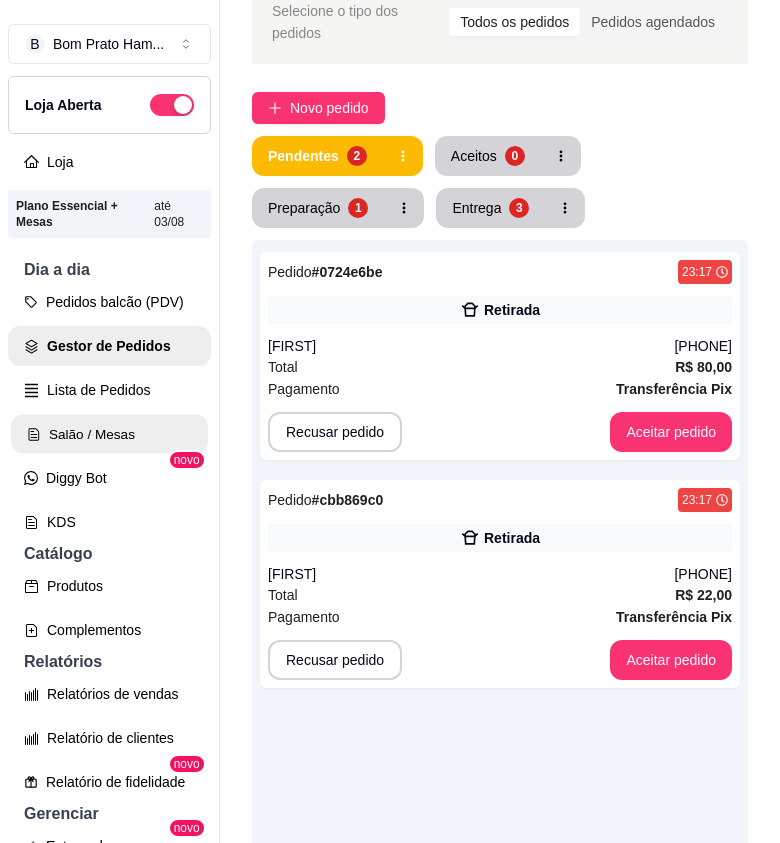 click on "Salão / Mesas" at bounding box center (109, 434) 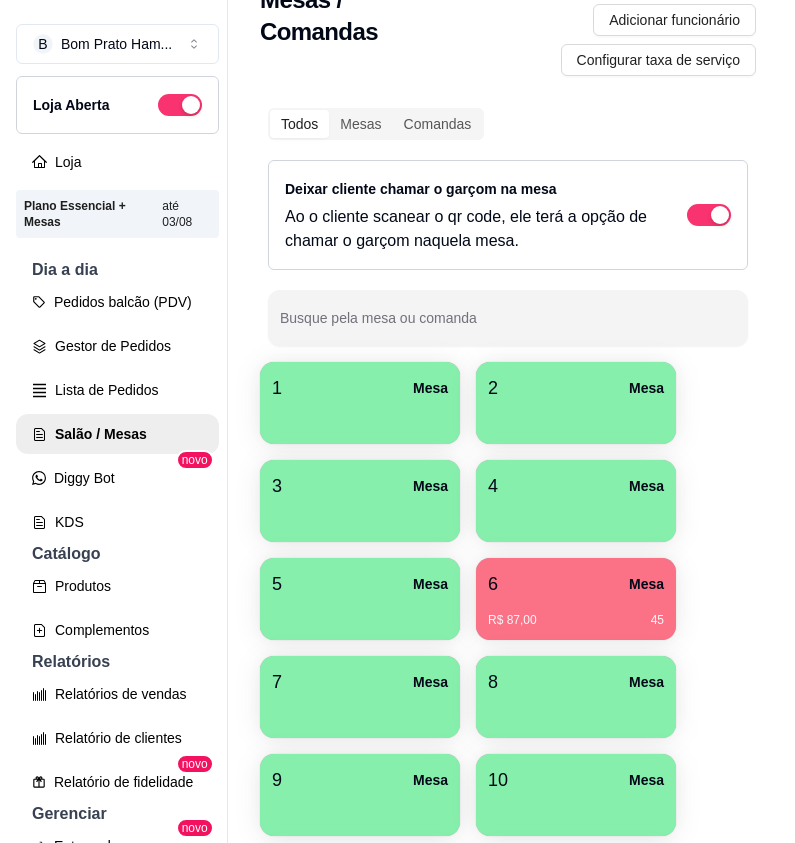 scroll, scrollTop: 0, scrollLeft: 0, axis: both 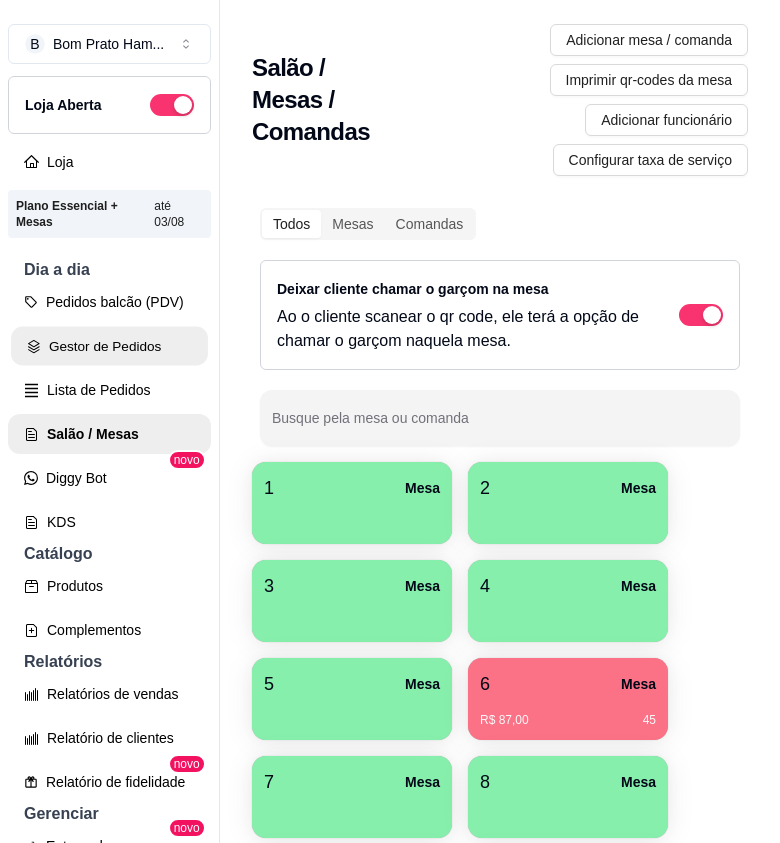 click on "Gestor de Pedidos" at bounding box center (109, 346) 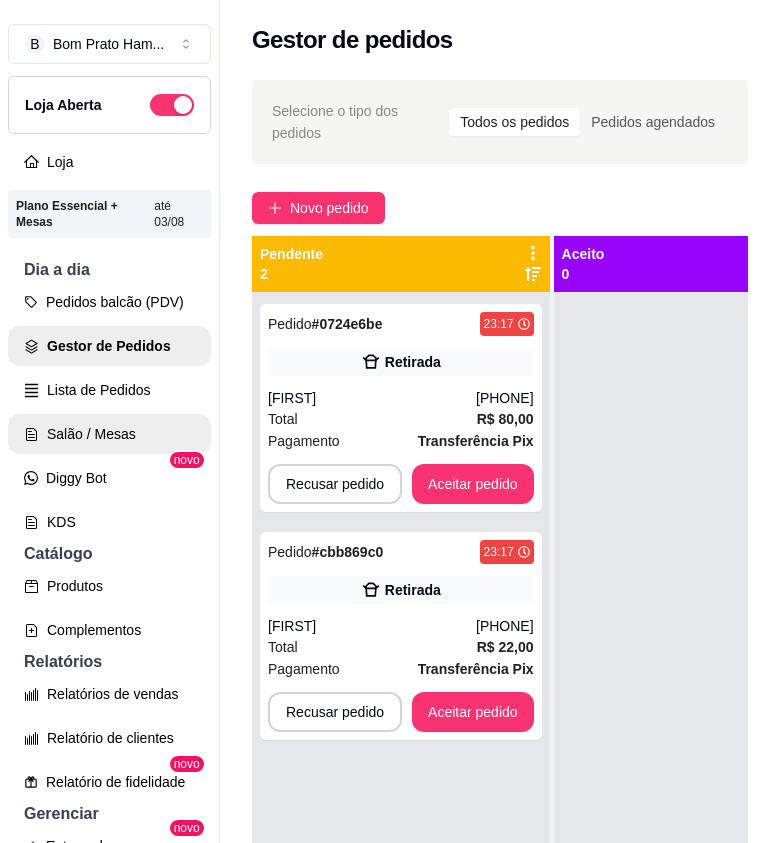 click on "Salão / Mesas" at bounding box center [109, 434] 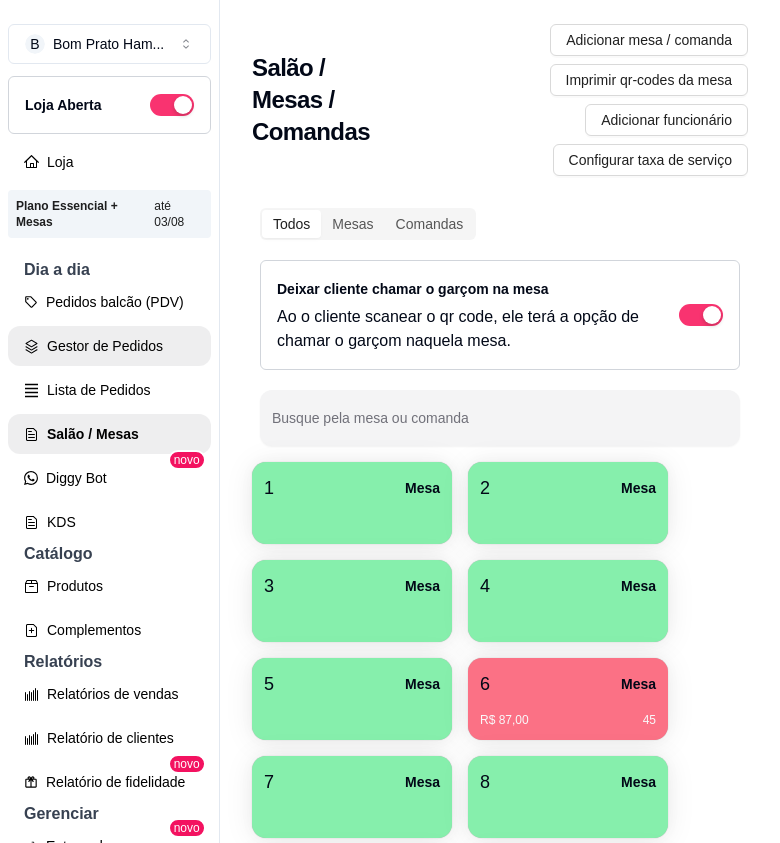 click on "Gestor de Pedidos" at bounding box center [109, 346] 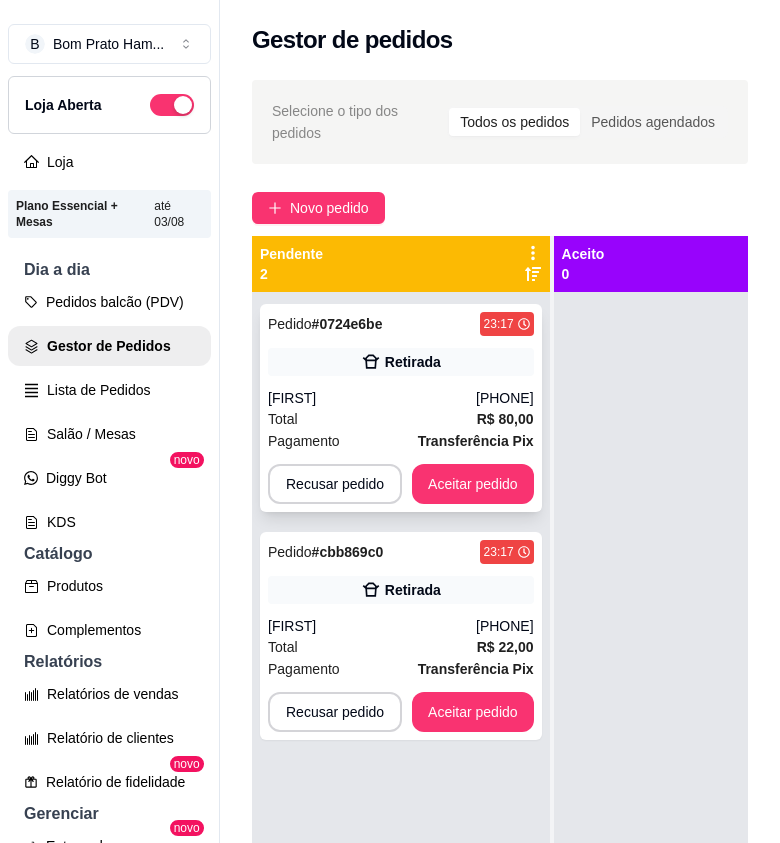 click on "[PHONE]" at bounding box center (505, 398) 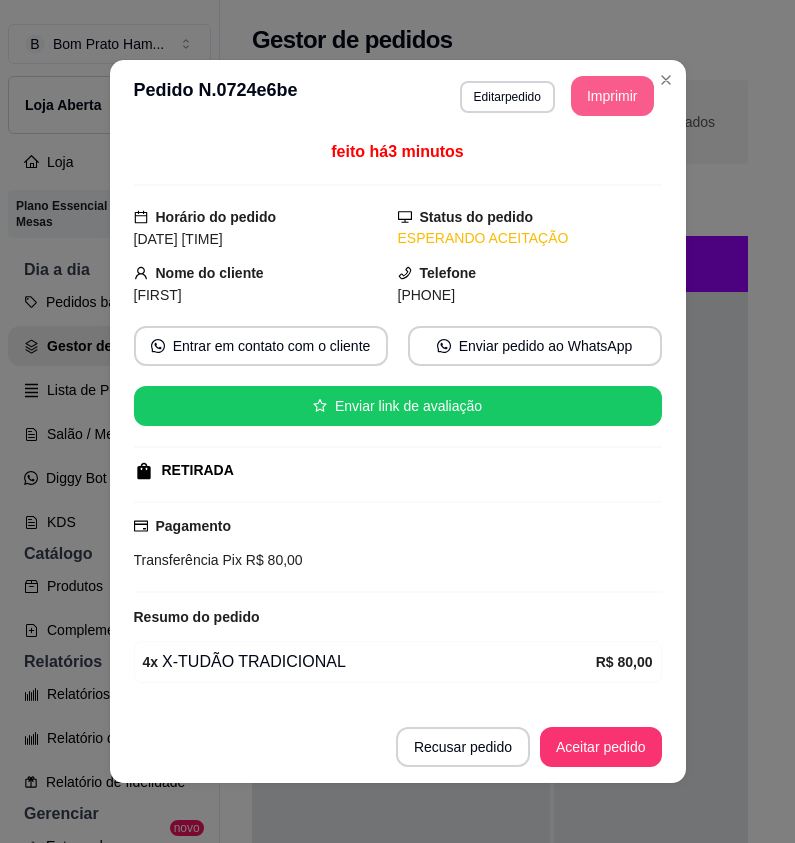 click on "Imprimir" at bounding box center [612, 96] 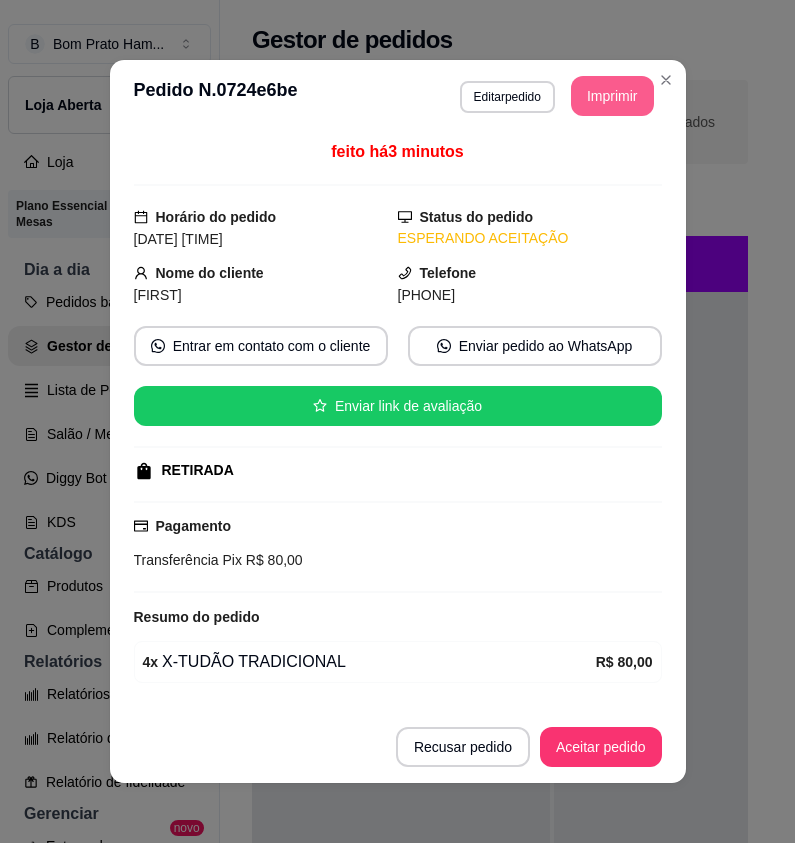 scroll, scrollTop: 0, scrollLeft: 0, axis: both 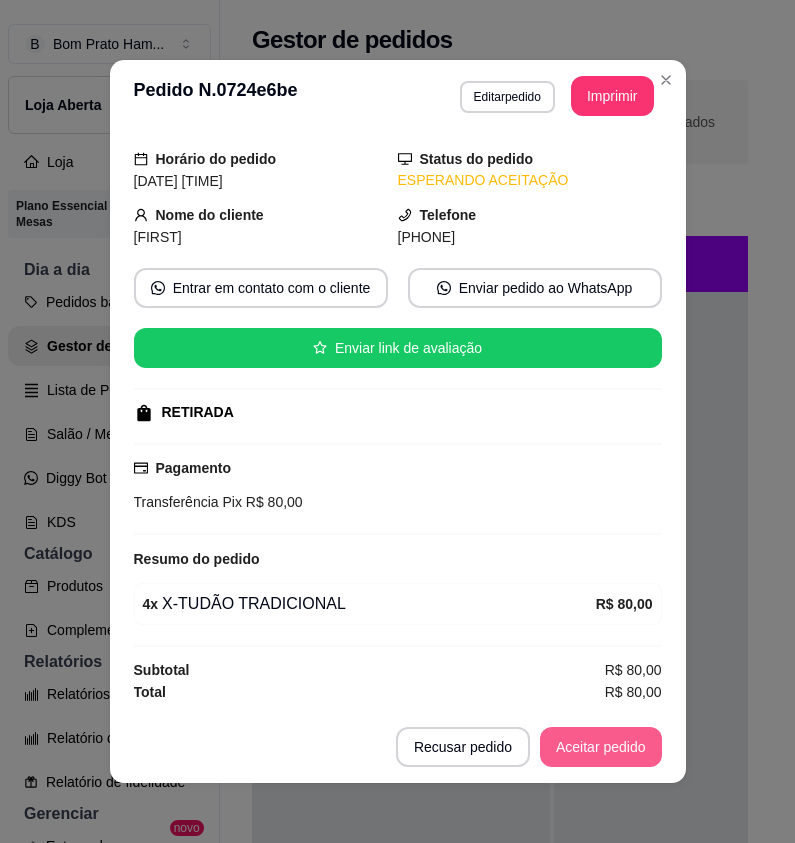 click on "Aceitar pedido" at bounding box center (601, 747) 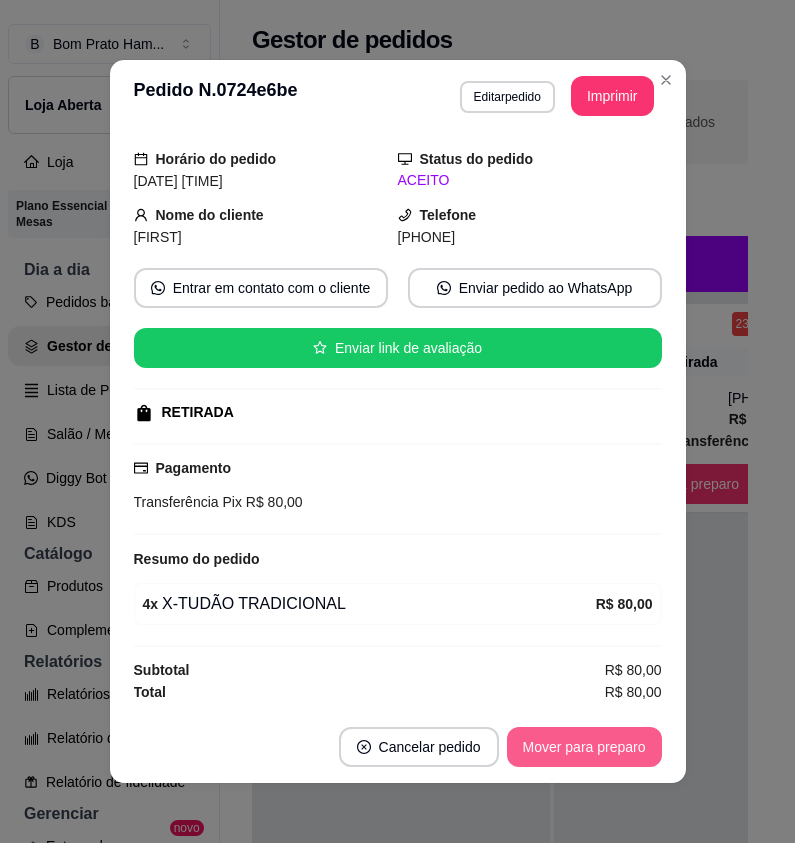 click on "Mover para preparo" at bounding box center [584, 747] 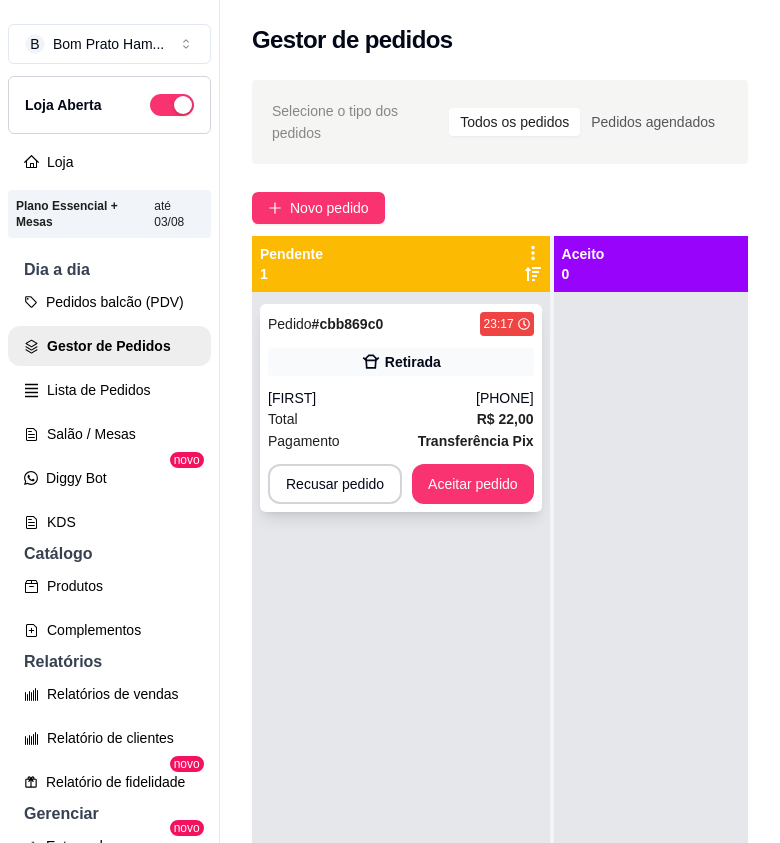 click on "[PHONE]" at bounding box center (505, 398) 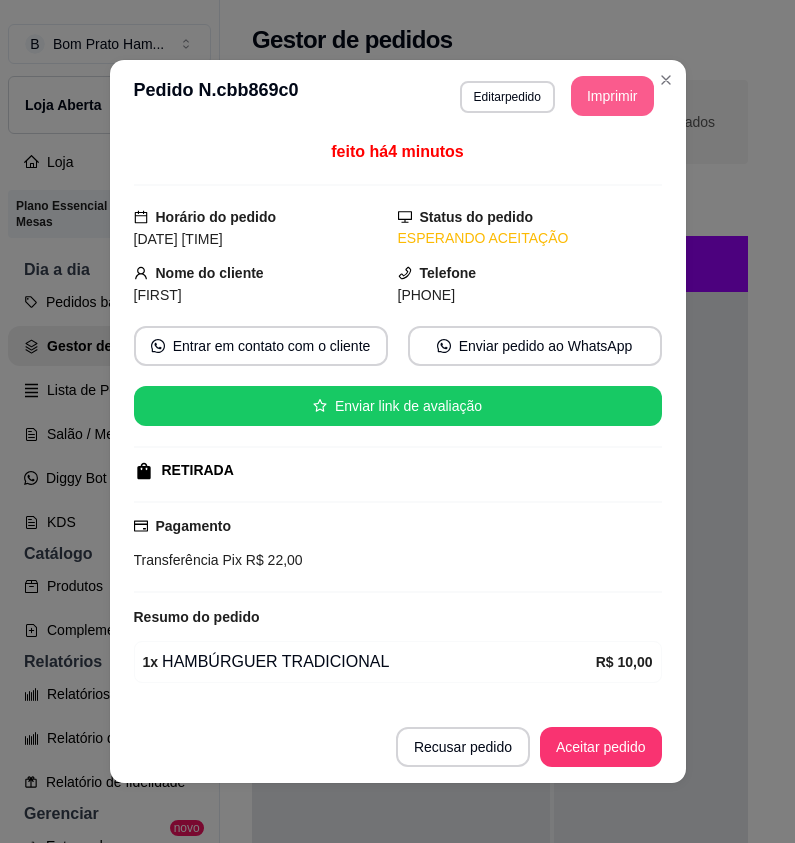 click on "Imprimir" at bounding box center (612, 96) 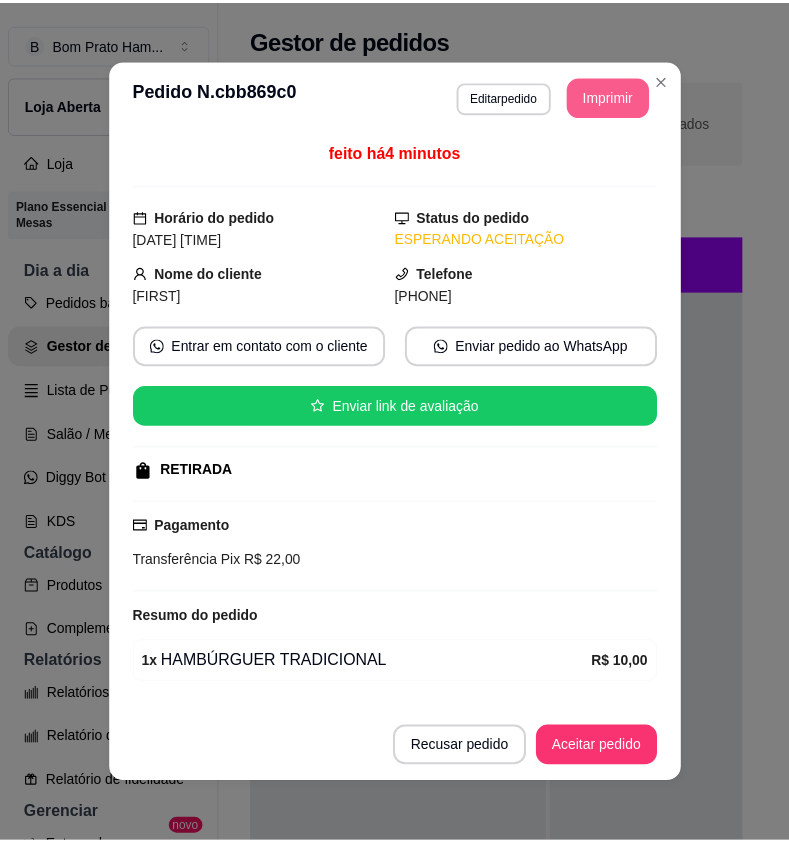 scroll, scrollTop: 0, scrollLeft: 0, axis: both 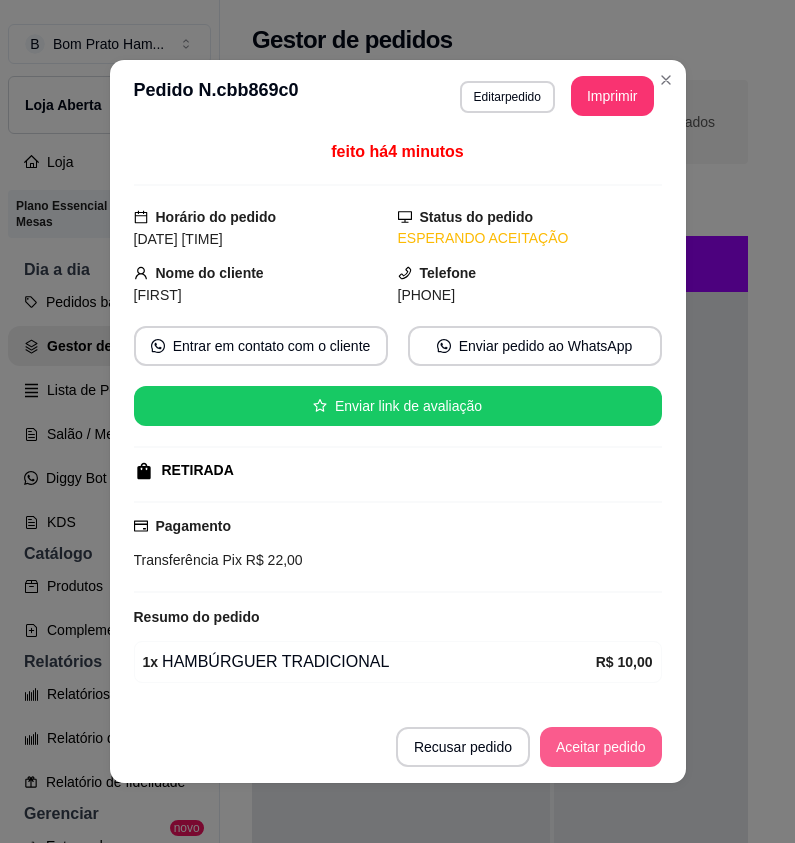 click on "Aceitar pedido" at bounding box center (601, 747) 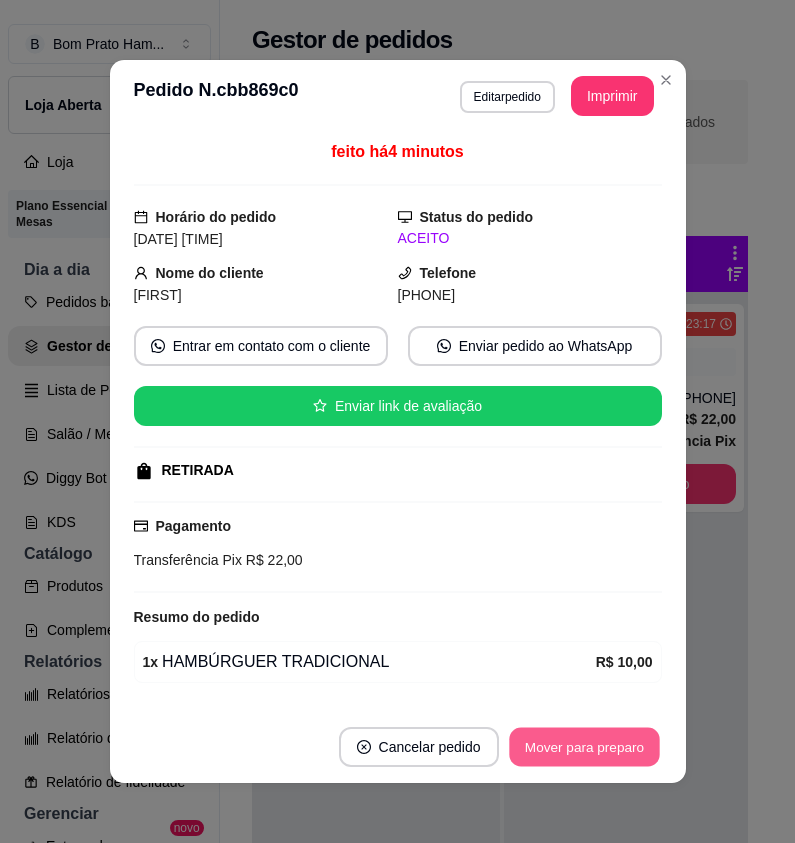 click on "Mover para preparo" at bounding box center [584, 747] 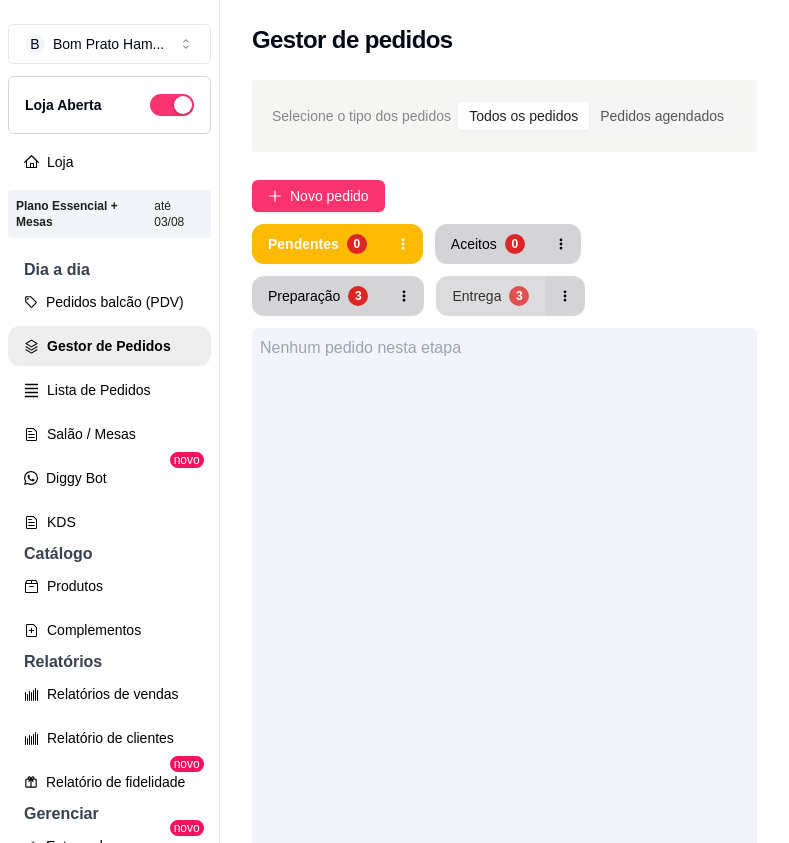 click on "Entrega 3" at bounding box center (490, 296) 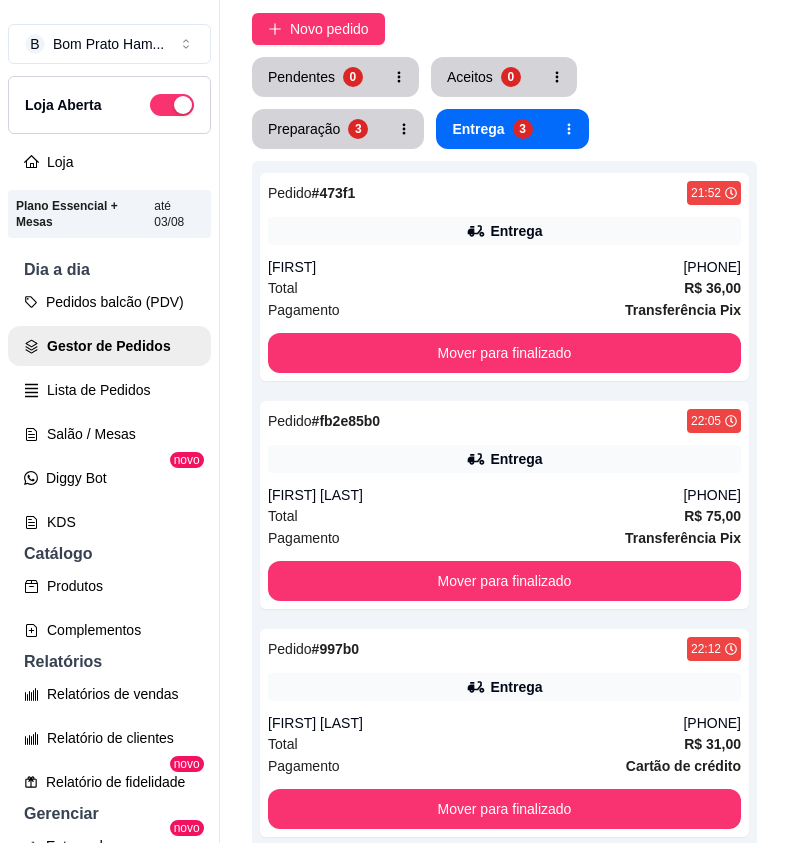 scroll, scrollTop: 135, scrollLeft: 0, axis: vertical 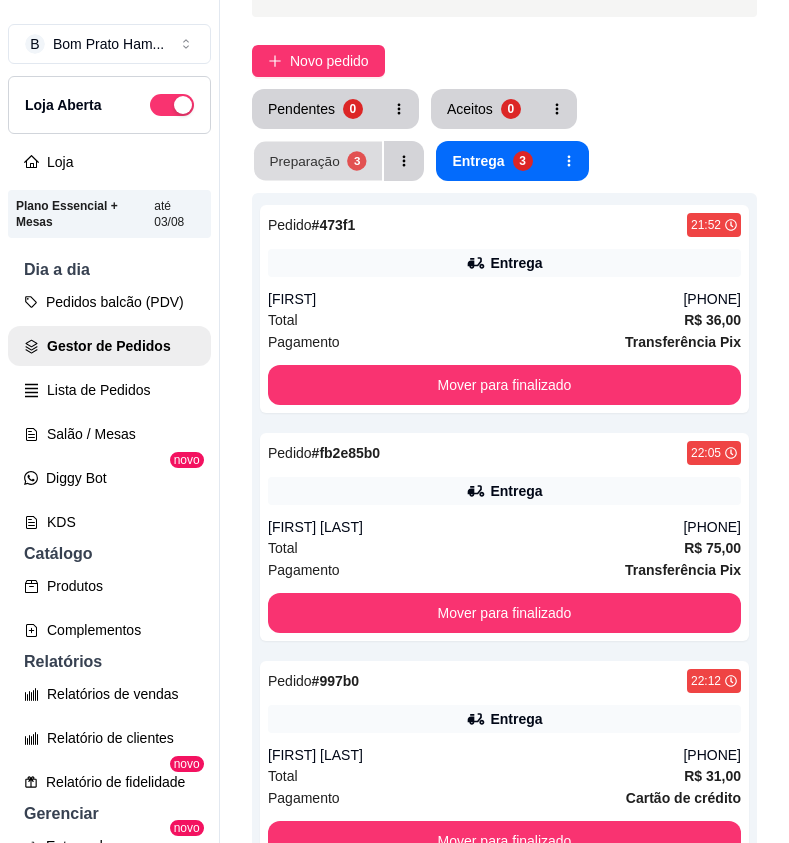 click on "Preparação 3" at bounding box center (318, 161) 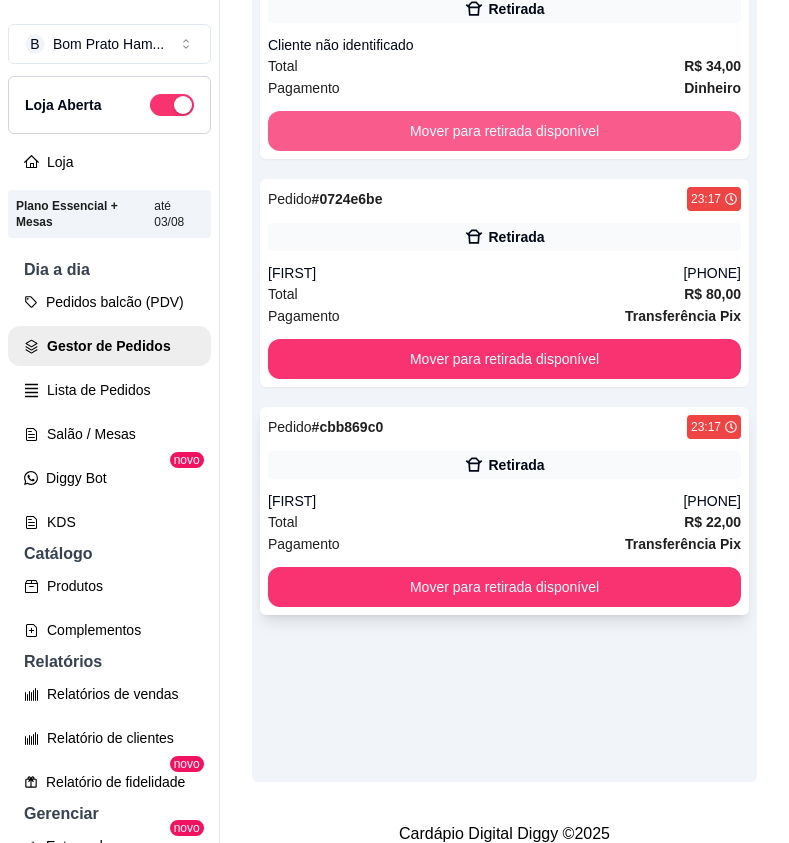 scroll, scrollTop: 435, scrollLeft: 0, axis: vertical 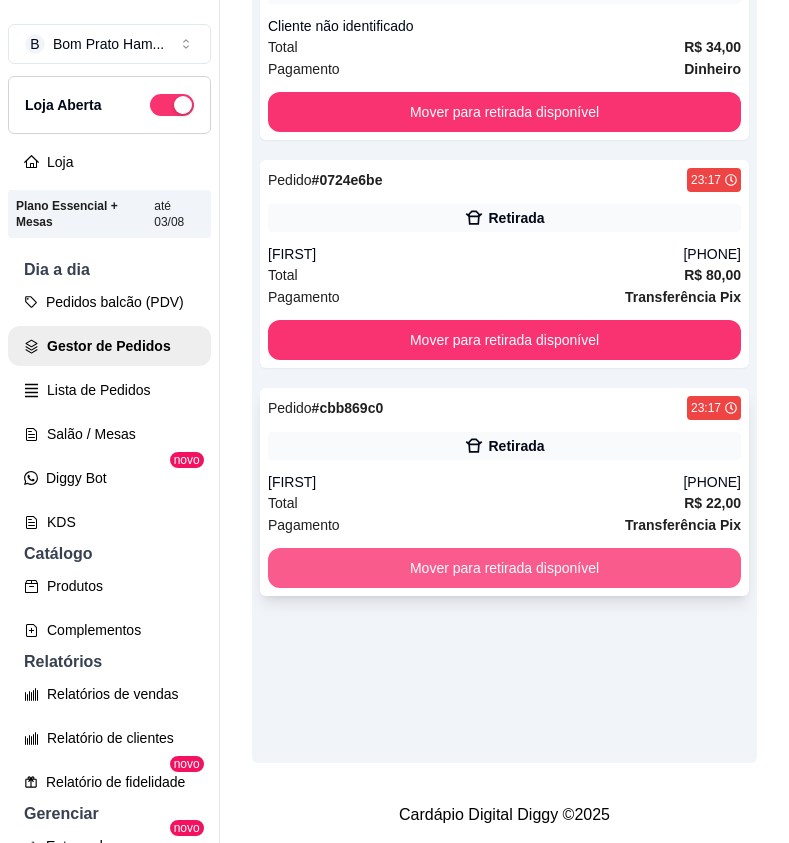 click on "Mover para retirada disponível" at bounding box center [504, 568] 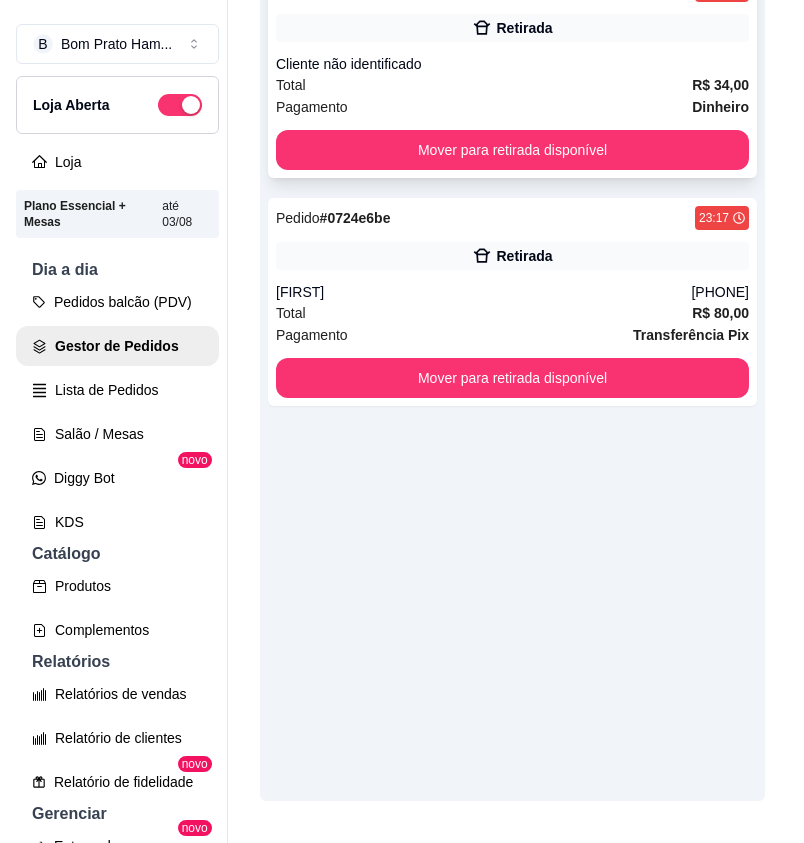 scroll, scrollTop: 335, scrollLeft: 0, axis: vertical 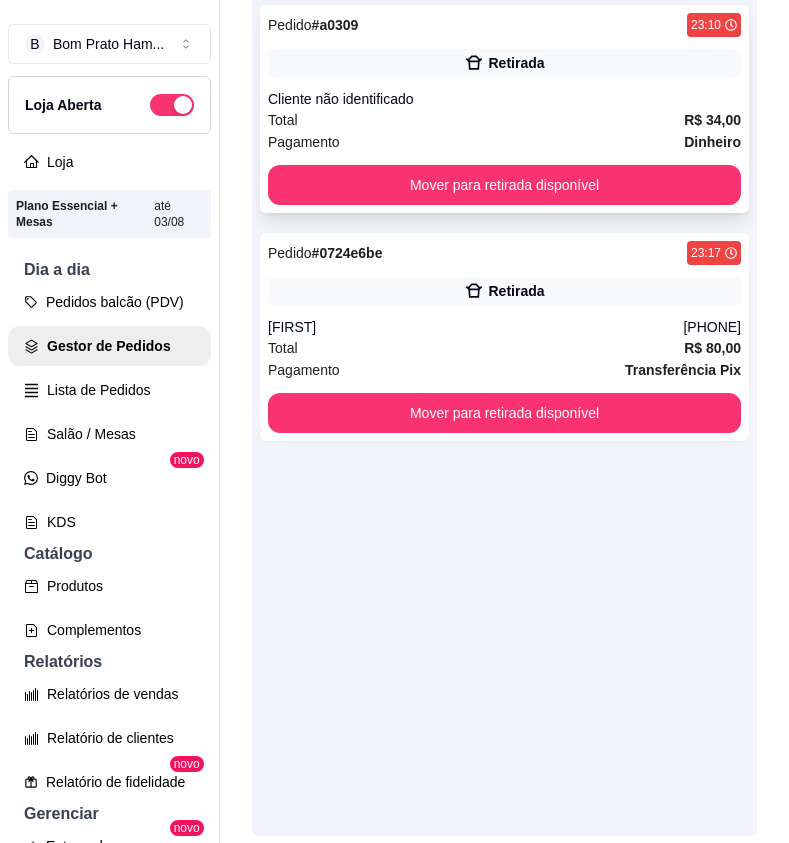 click on "Cliente não identificado" at bounding box center [504, 99] 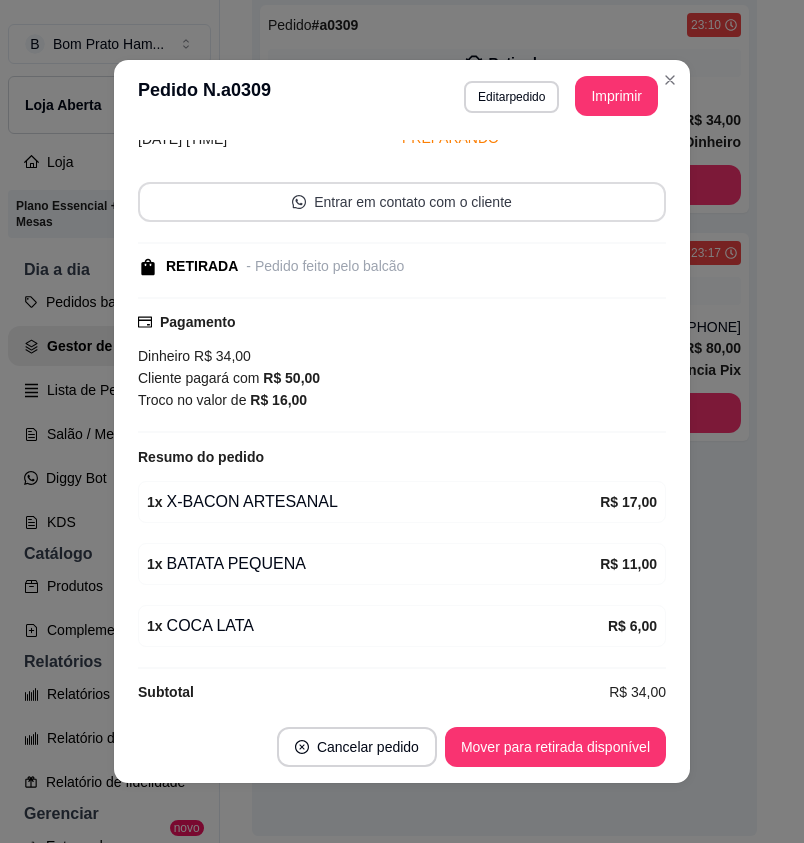 scroll, scrollTop: 122, scrollLeft: 0, axis: vertical 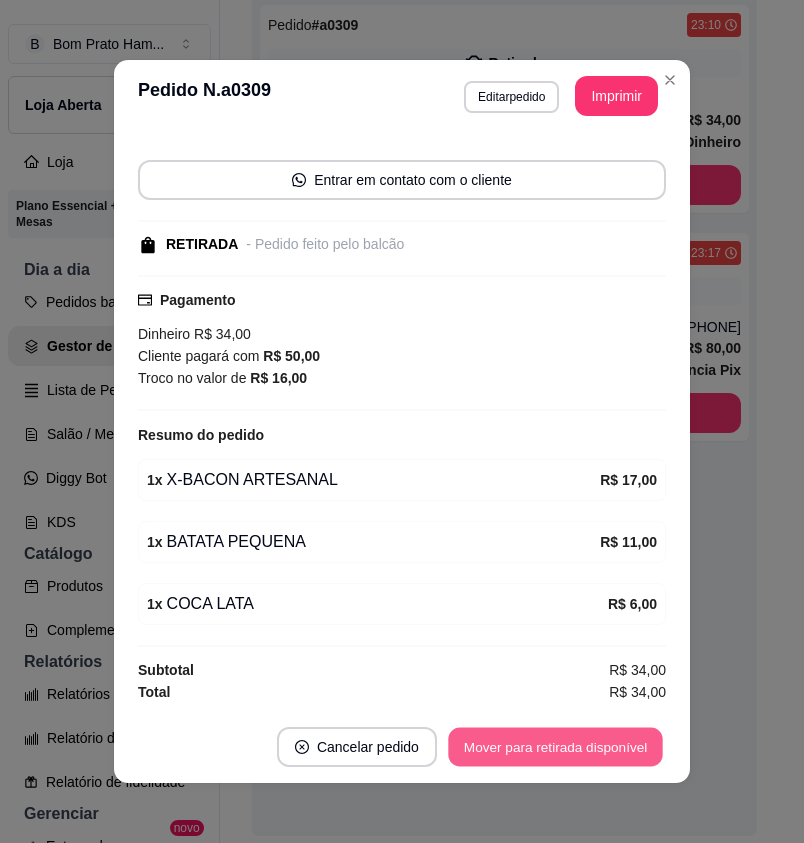 click on "Mover para retirada disponível" at bounding box center [555, 747] 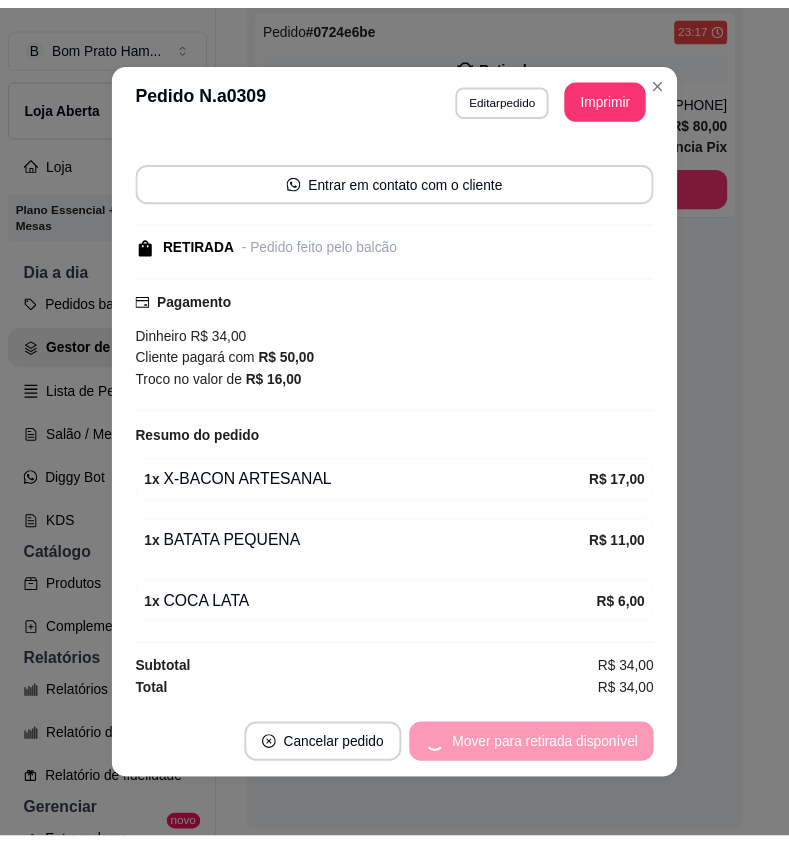 scroll, scrollTop: 107, scrollLeft: 0, axis: vertical 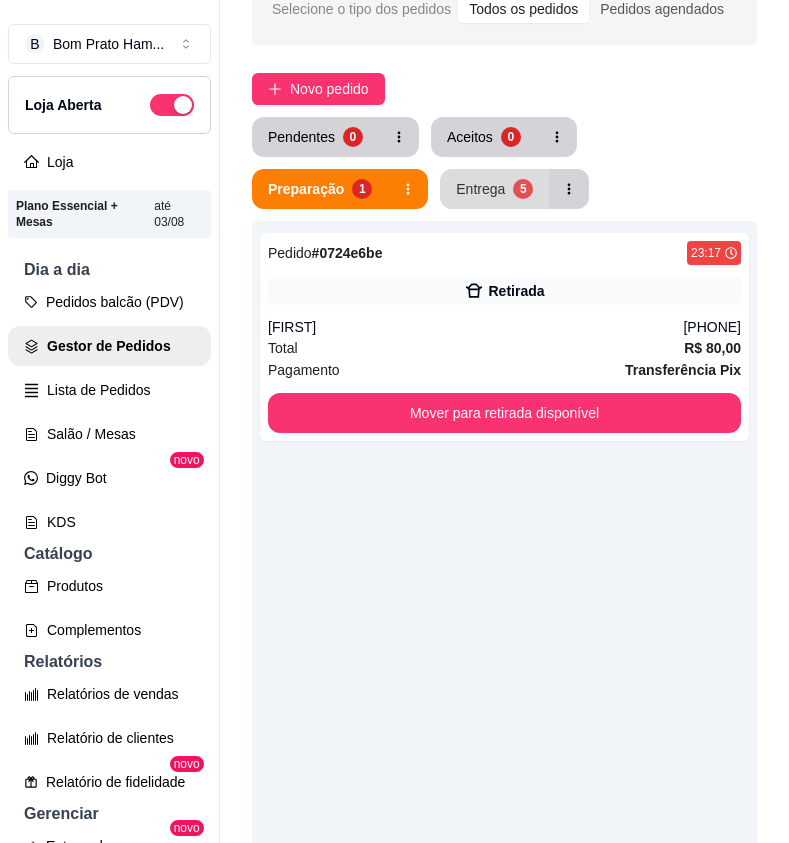 click on "5" at bounding box center (523, 189) 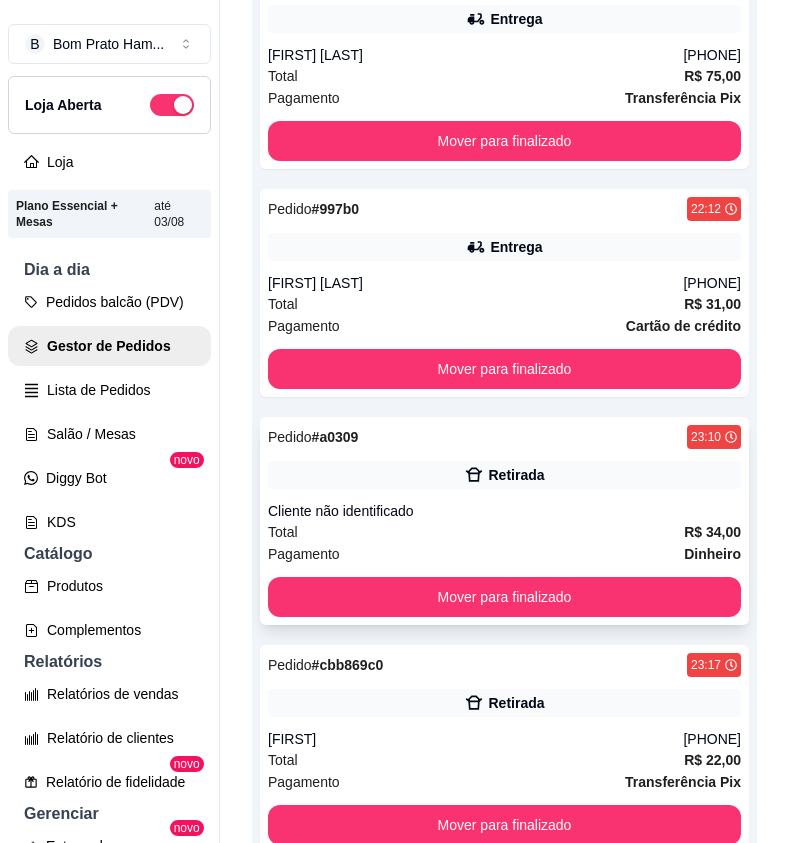 scroll, scrollTop: 752, scrollLeft: 0, axis: vertical 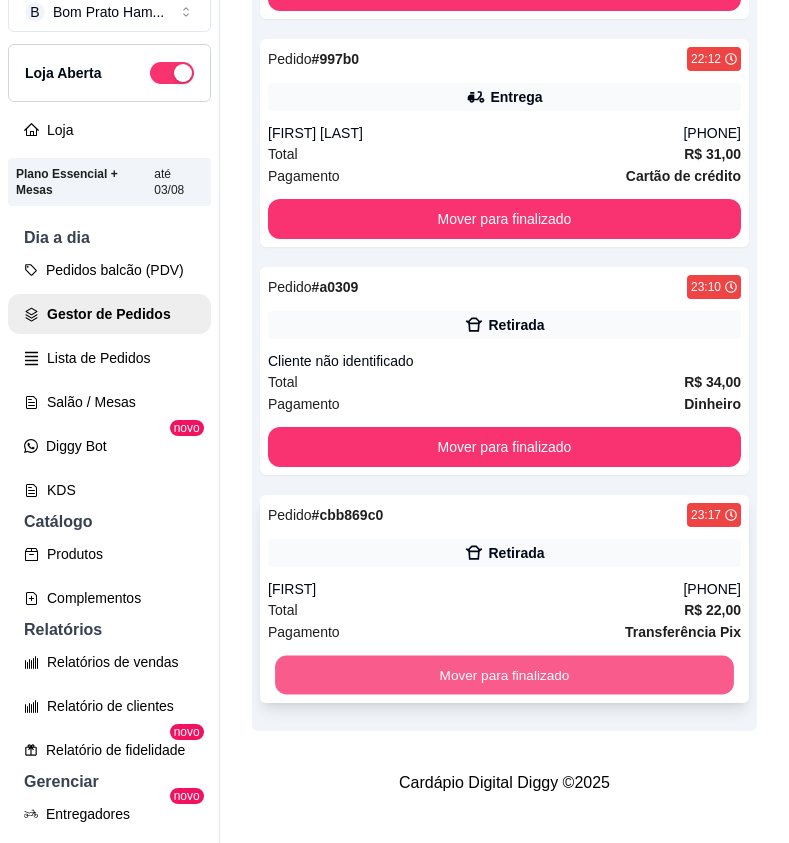 click on "Mover para finalizado" at bounding box center [504, 675] 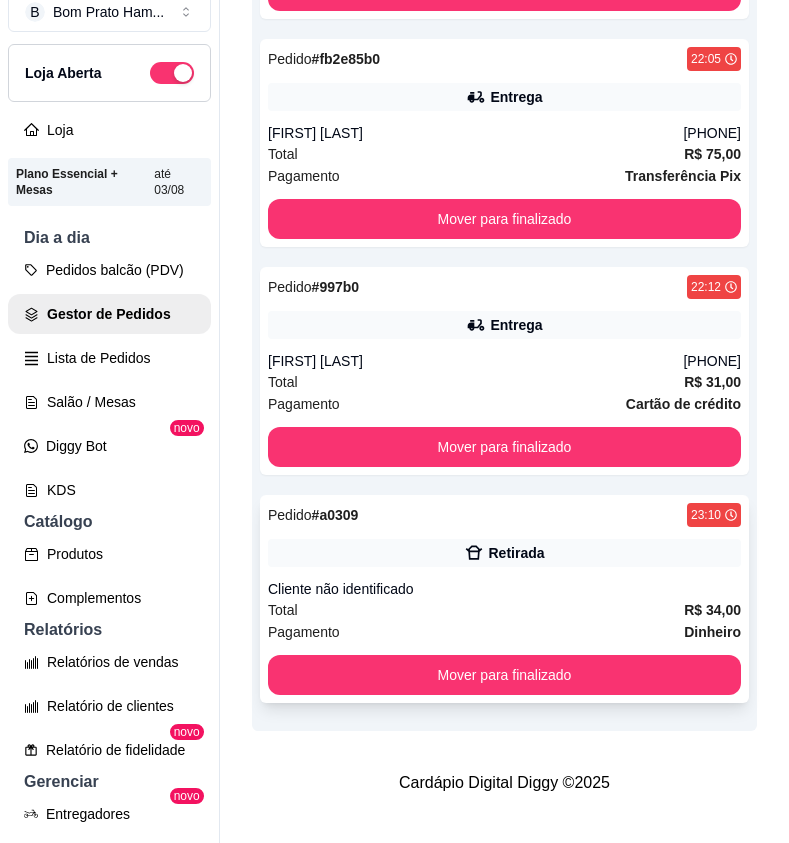 scroll, scrollTop: 524, scrollLeft: 0, axis: vertical 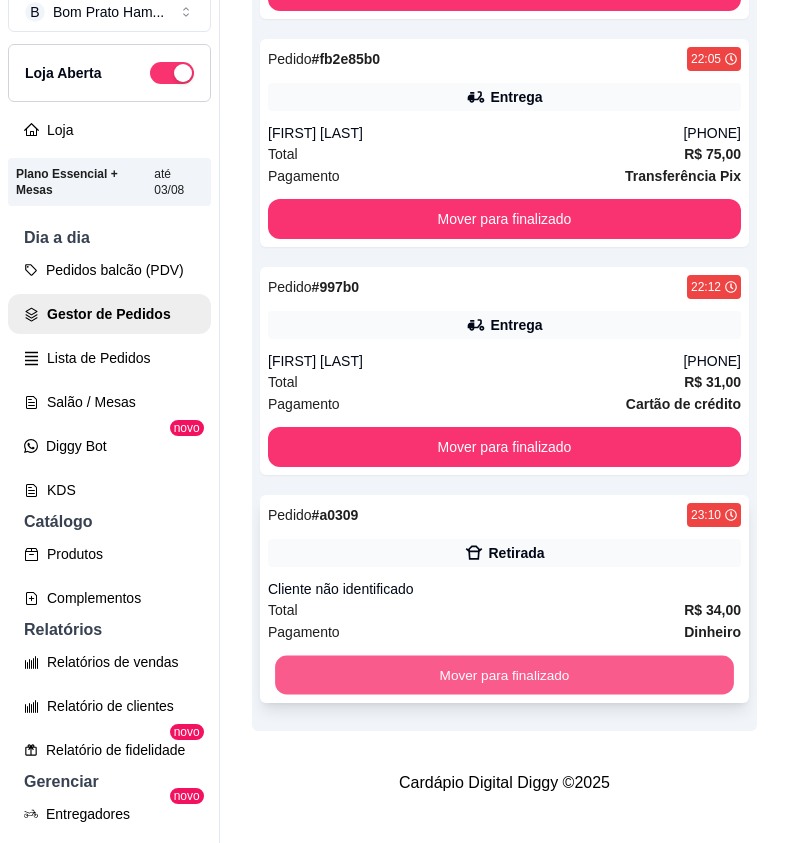 click on "Mover para finalizado" at bounding box center [504, 675] 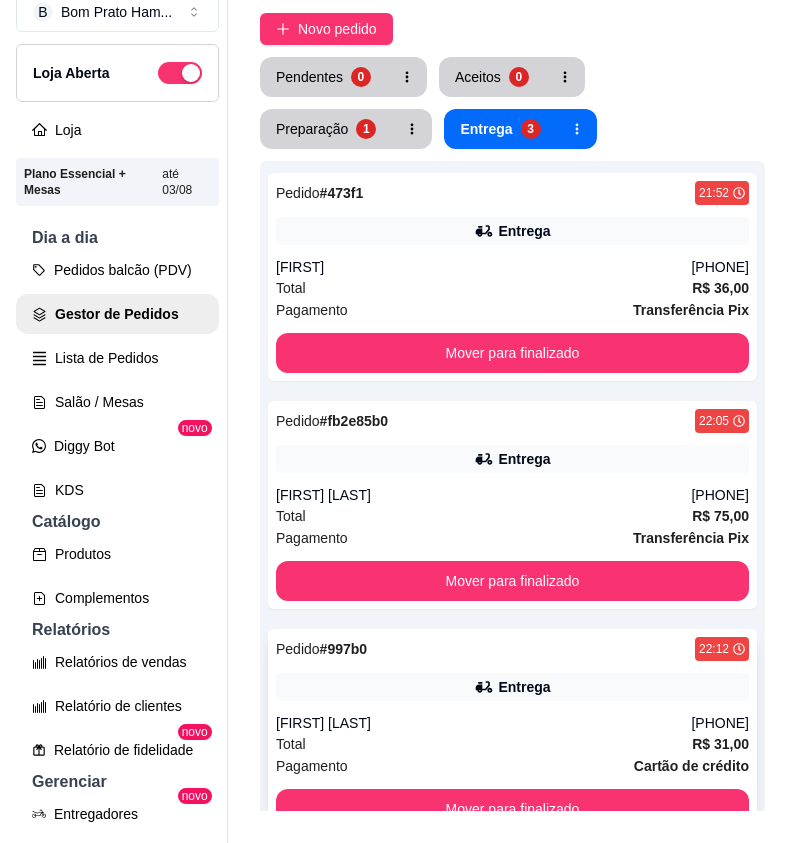 scroll, scrollTop: 235, scrollLeft: 0, axis: vertical 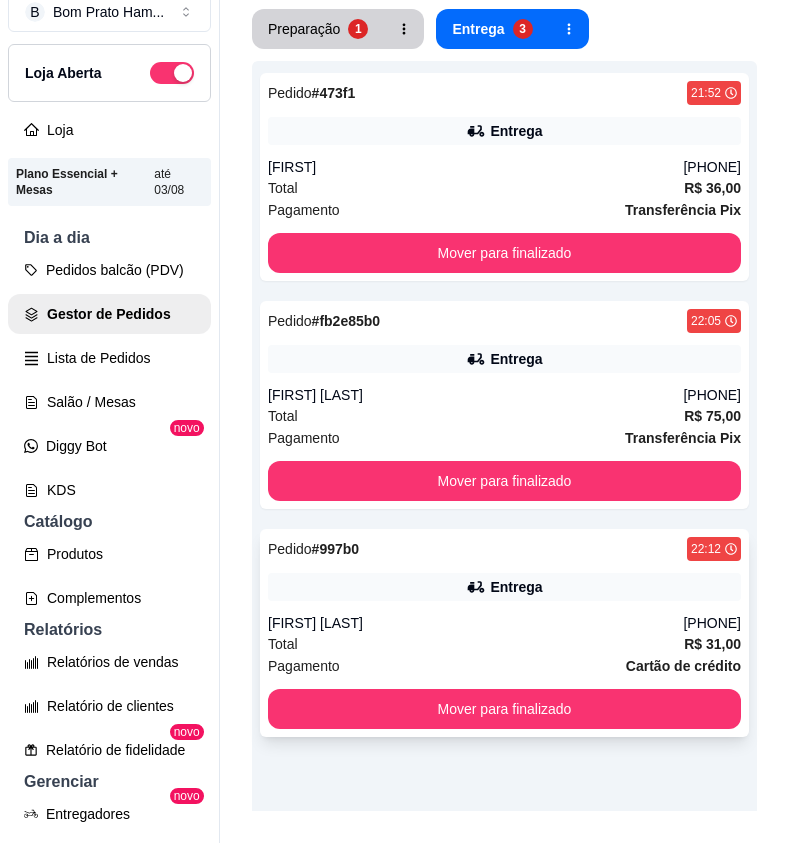 click on "[PHONE]" at bounding box center (712, 623) 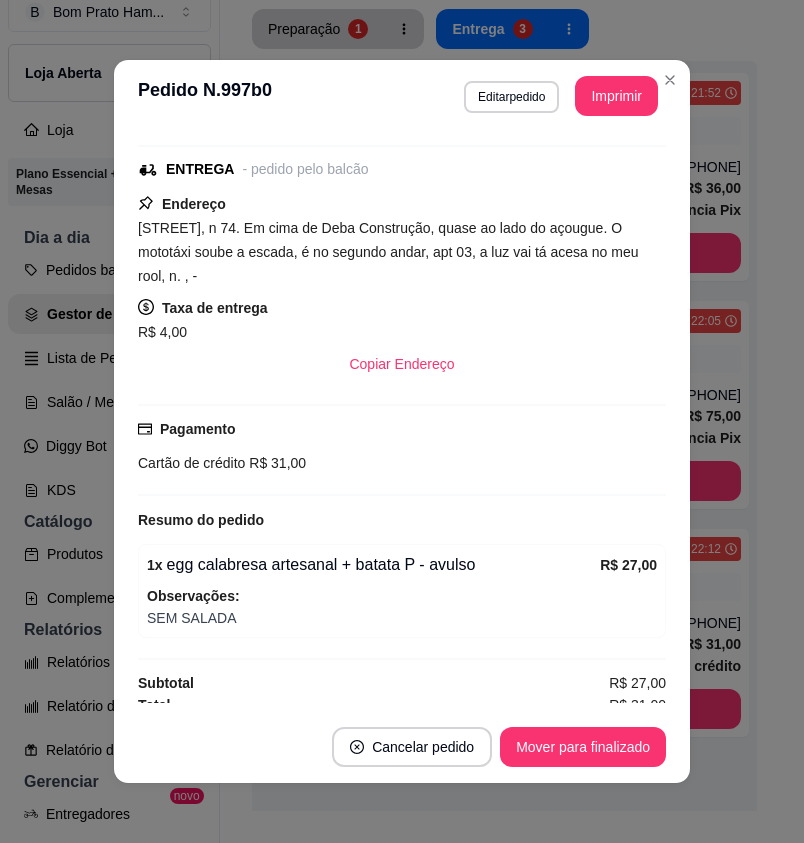 scroll, scrollTop: 254, scrollLeft: 0, axis: vertical 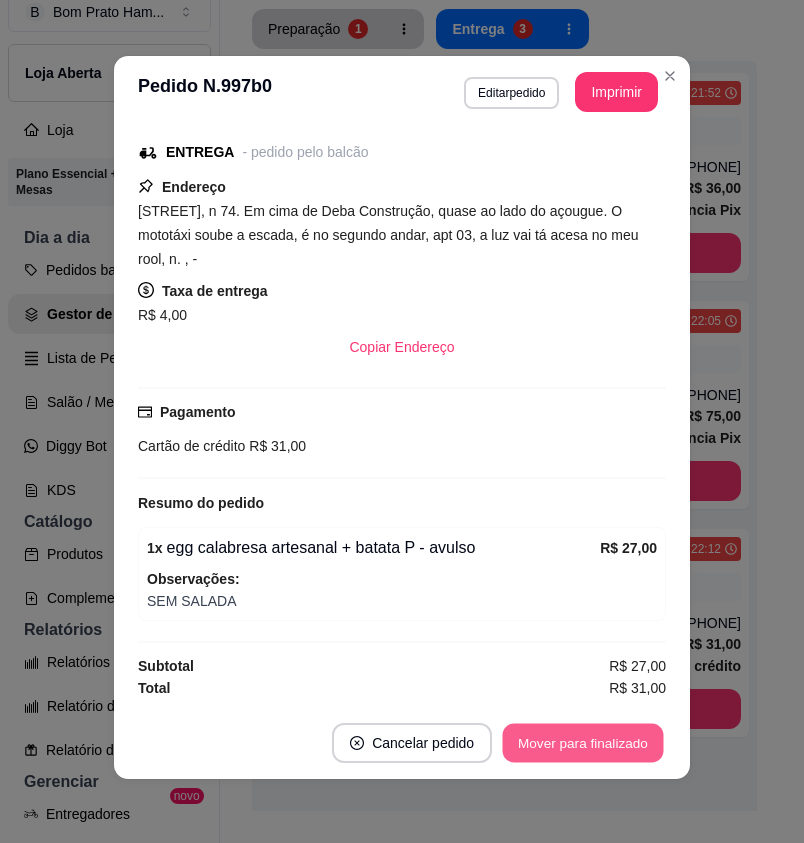 click on "Mover para finalizado" at bounding box center [583, 743] 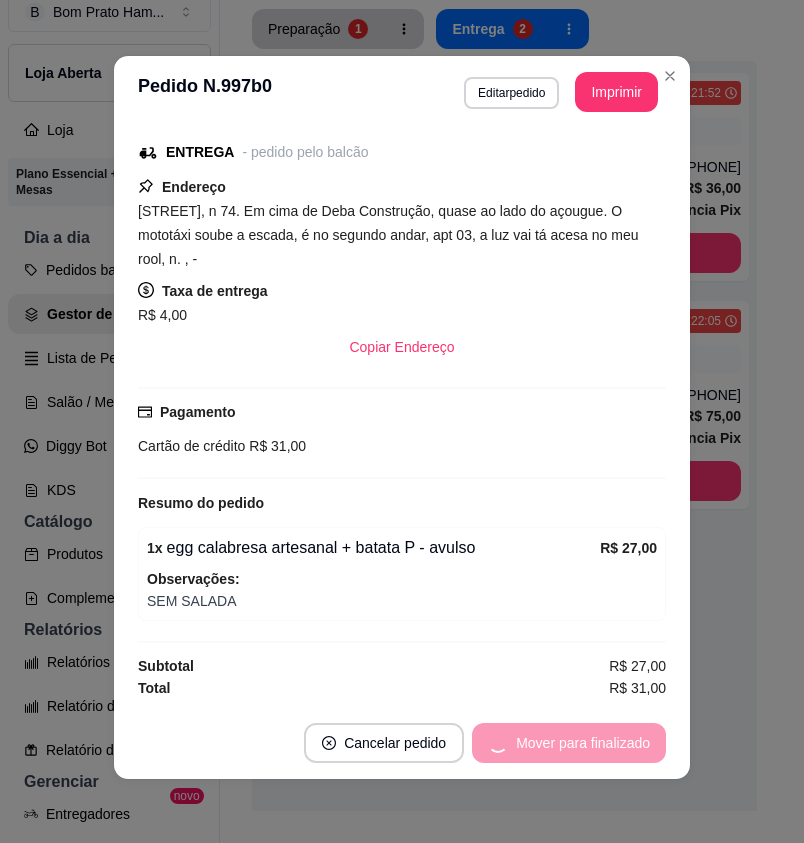 scroll, scrollTop: 208, scrollLeft: 0, axis: vertical 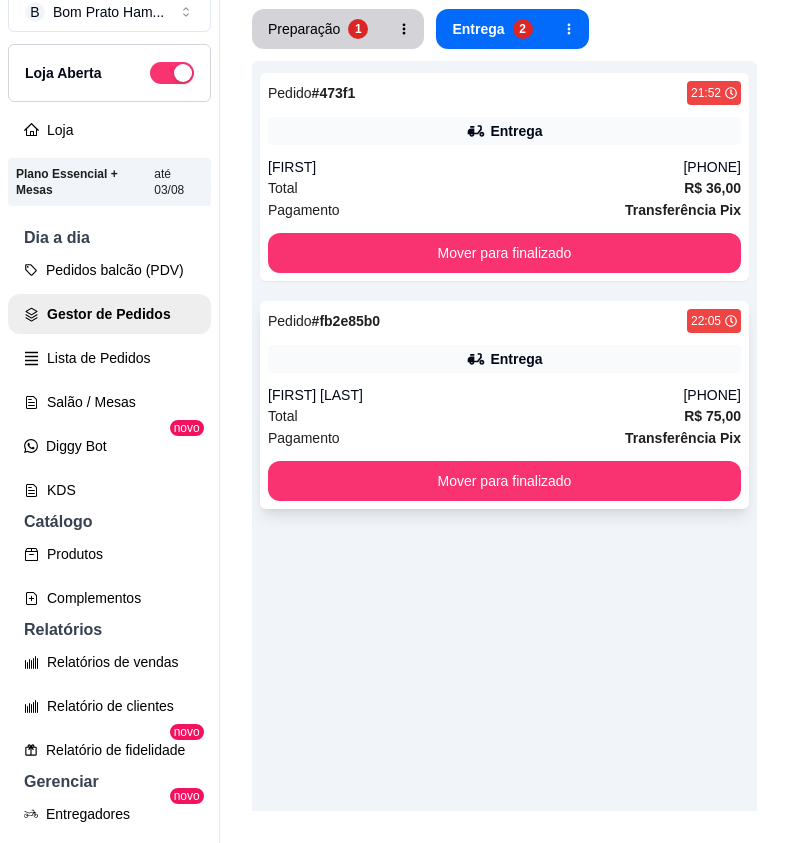 click on "Pedido  # [ORDER_ID] [TIME] Entrega [FIRST]  [PHONE] Total R$ 75,00 Pagamento Transferência Pix Mover para finalizado" at bounding box center (504, 405) 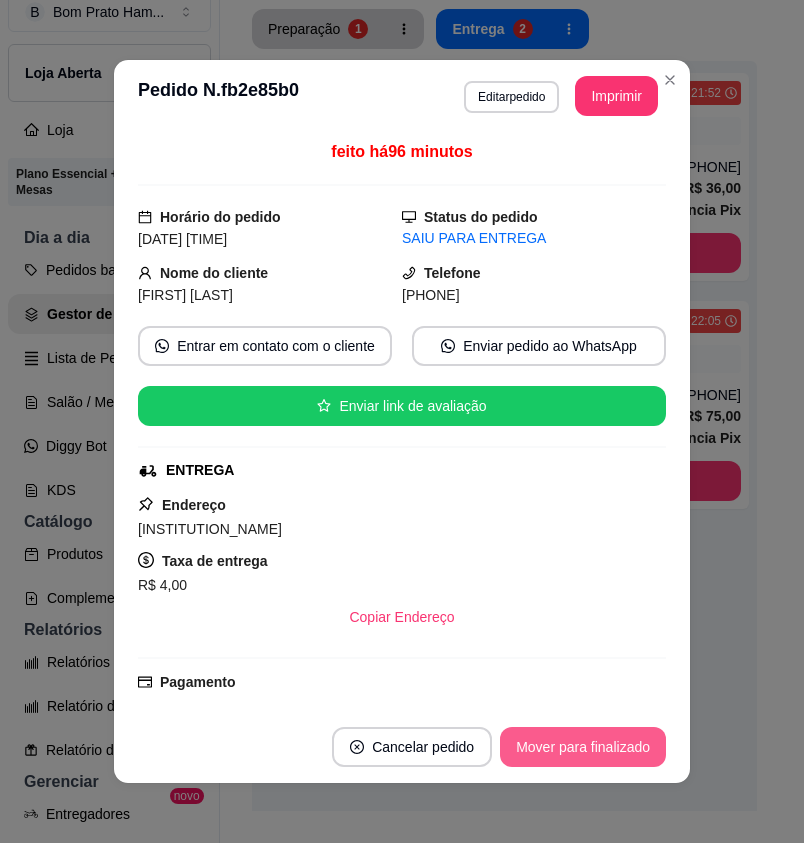 click on "Mover para finalizado" at bounding box center [583, 747] 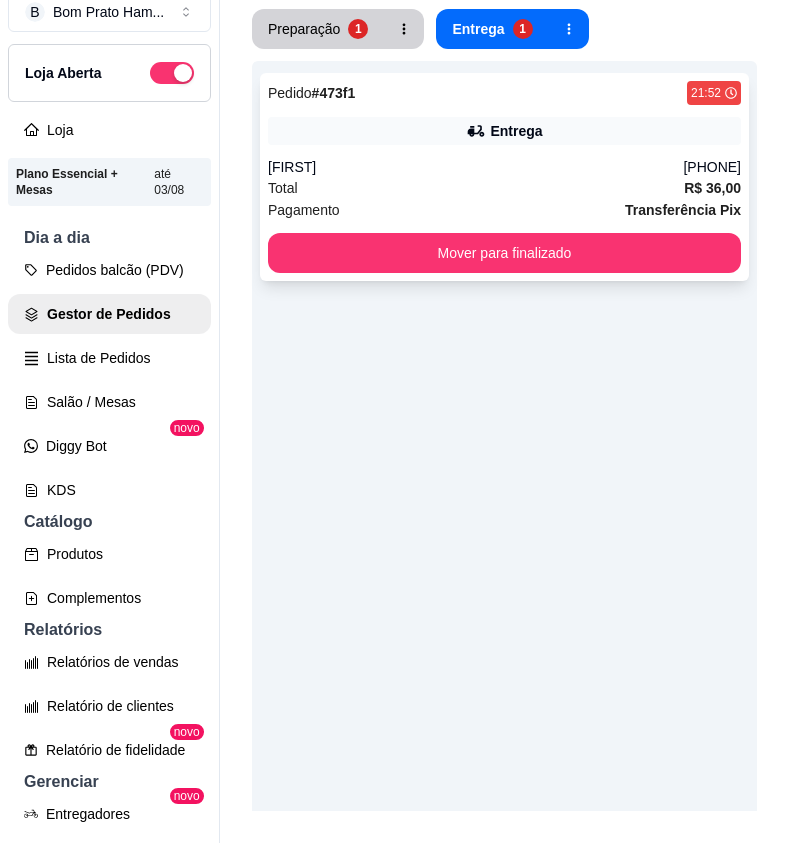 click on "[FIRST]" at bounding box center (475, 167) 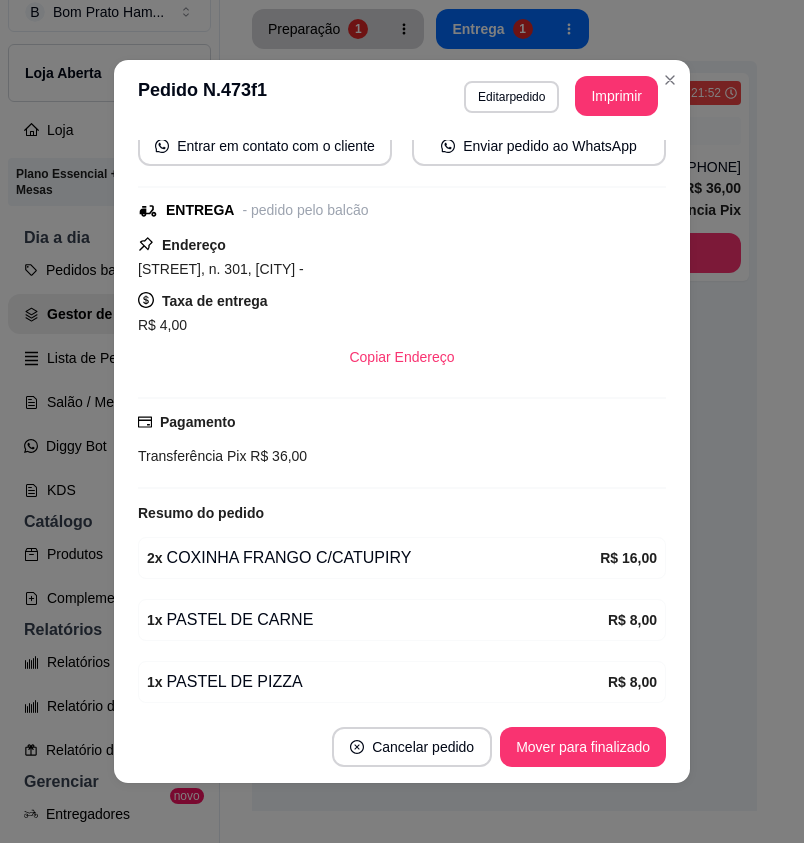 scroll, scrollTop: 278, scrollLeft: 0, axis: vertical 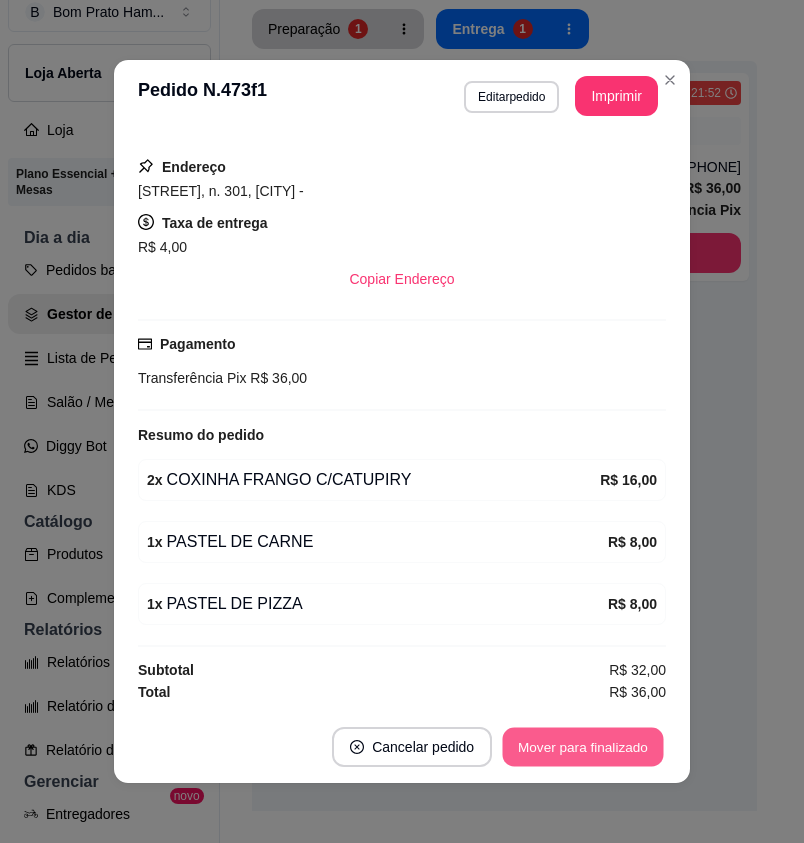 click on "Mover para finalizado" at bounding box center (583, 747) 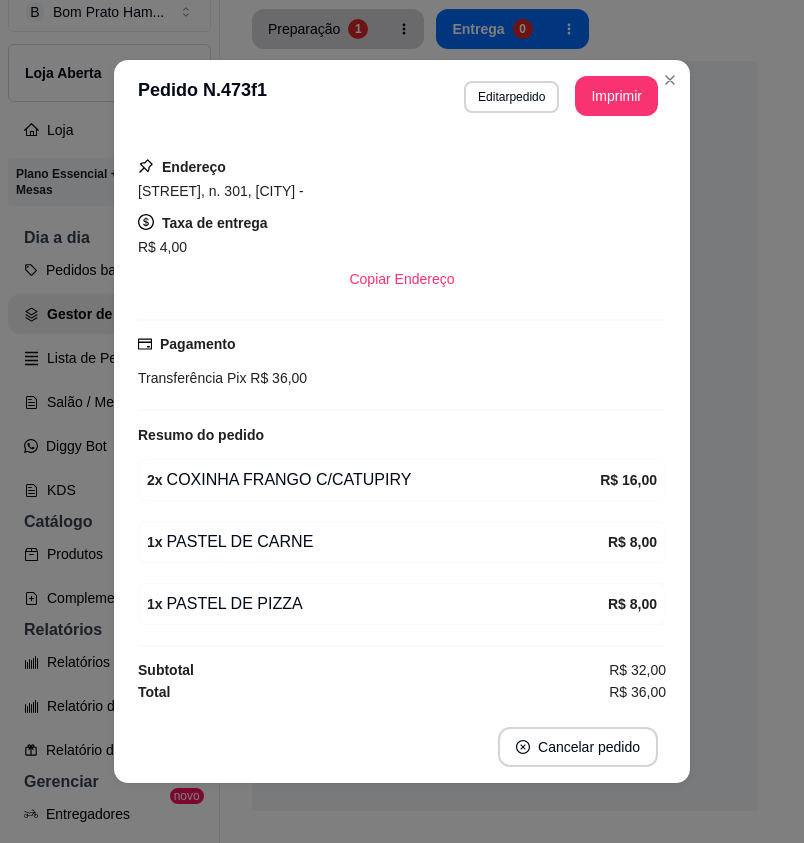 scroll, scrollTop: 232, scrollLeft: 0, axis: vertical 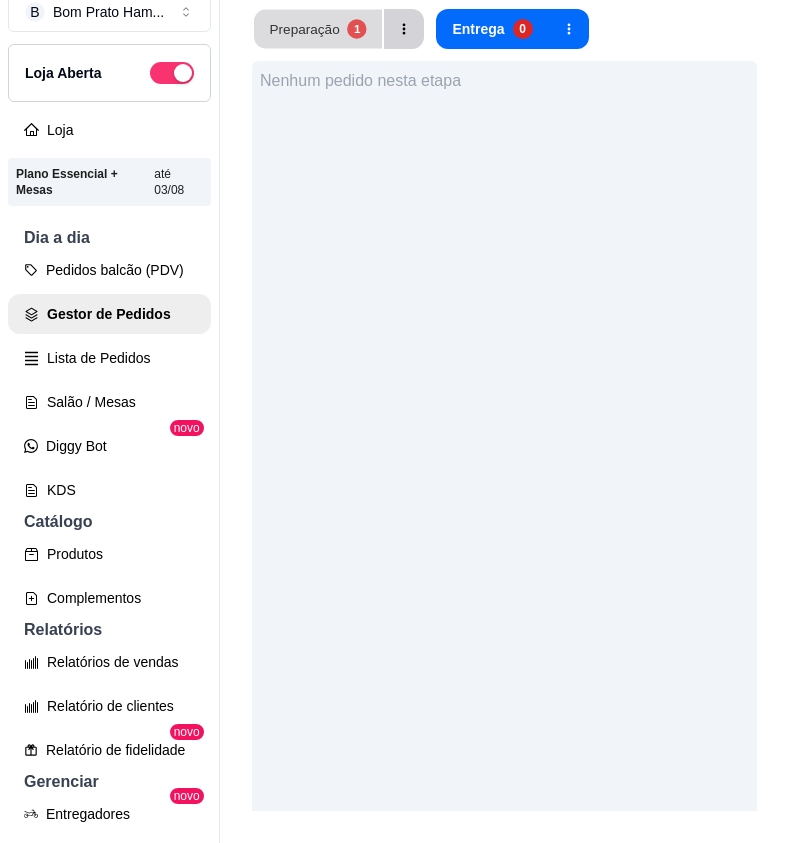 click on "1" at bounding box center (356, 28) 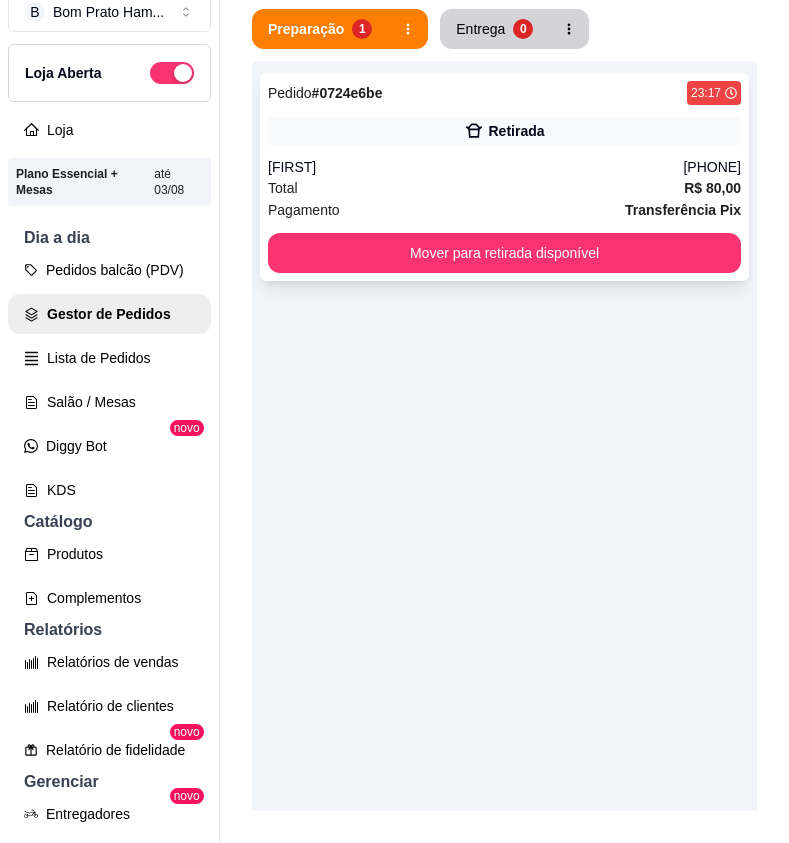 click on "Total R$ 80,00" at bounding box center [504, 188] 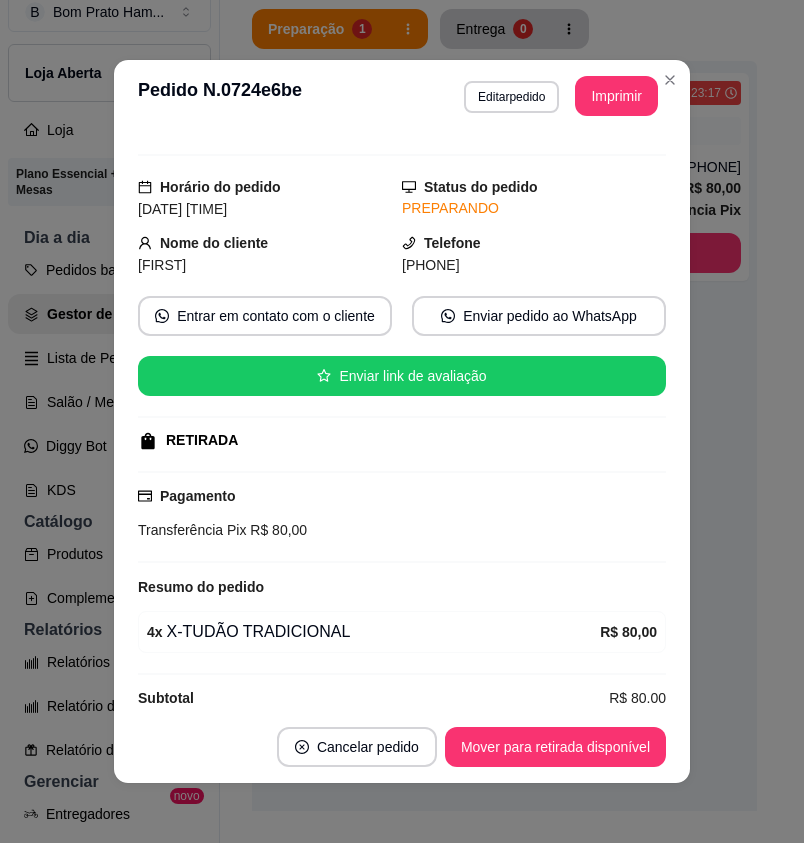 scroll, scrollTop: 58, scrollLeft: 0, axis: vertical 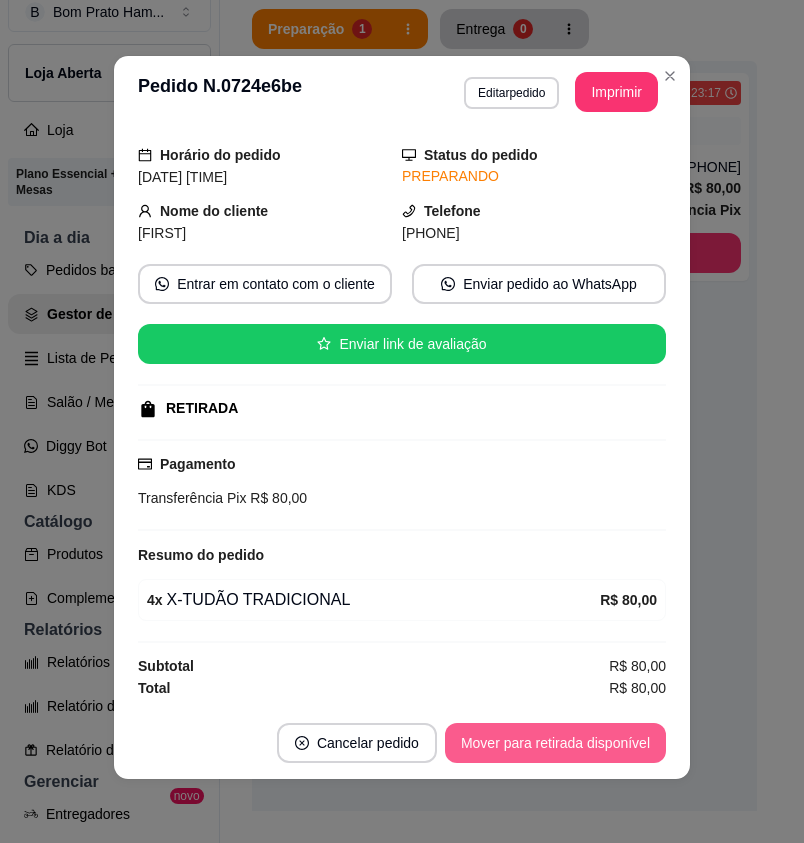 click on "Mover para retirada disponível" at bounding box center [555, 743] 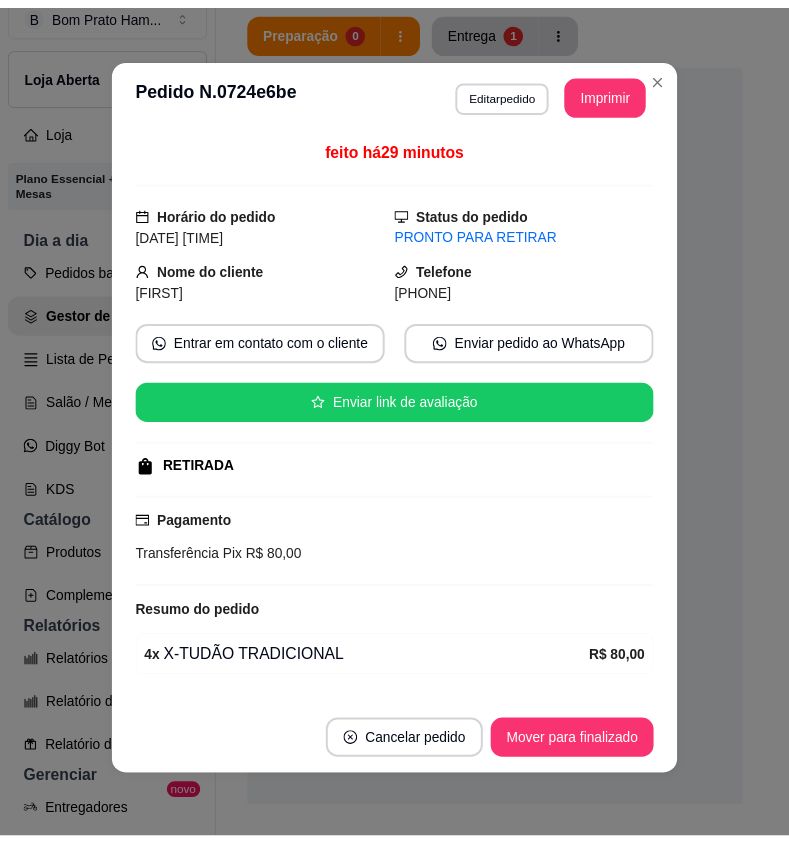 scroll, scrollTop: 58, scrollLeft: 0, axis: vertical 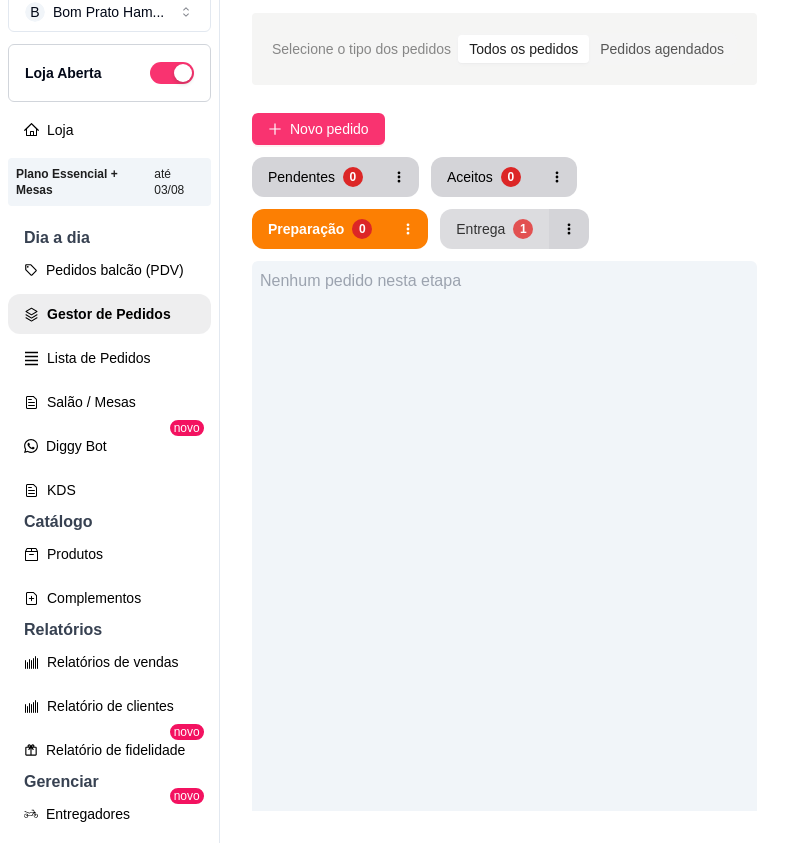 click on "Entrega 1" at bounding box center (494, 229) 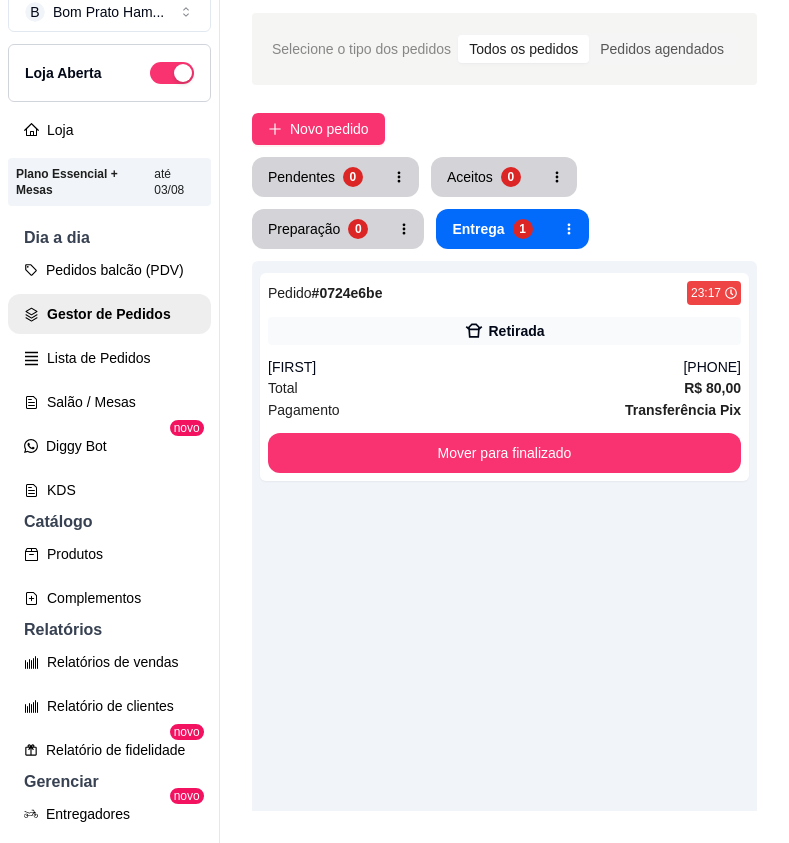 drag, startPoint x: 156, startPoint y: 76, endPoint x: 181, endPoint y: 88, distance: 27.730848 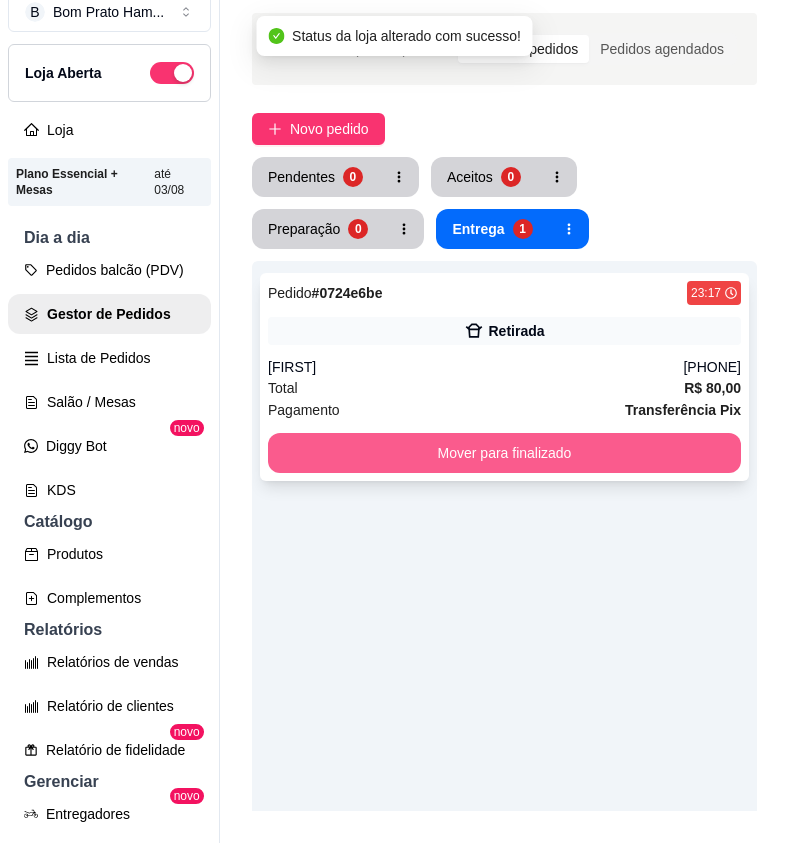 click on "Mover para finalizado" at bounding box center [504, 453] 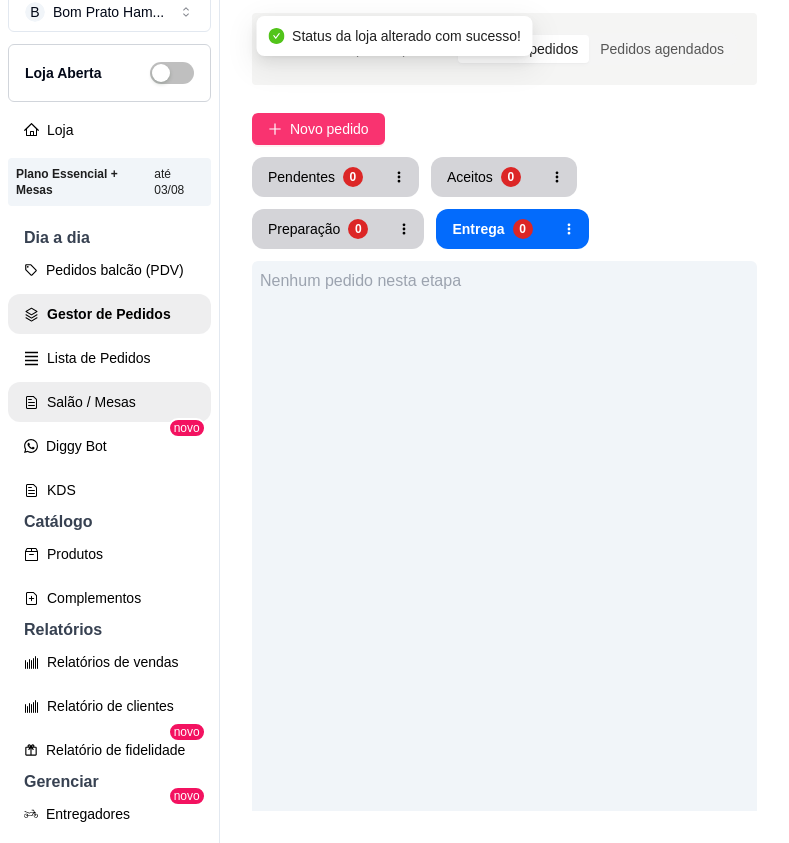 click on "Salão / Mesas" at bounding box center [109, 402] 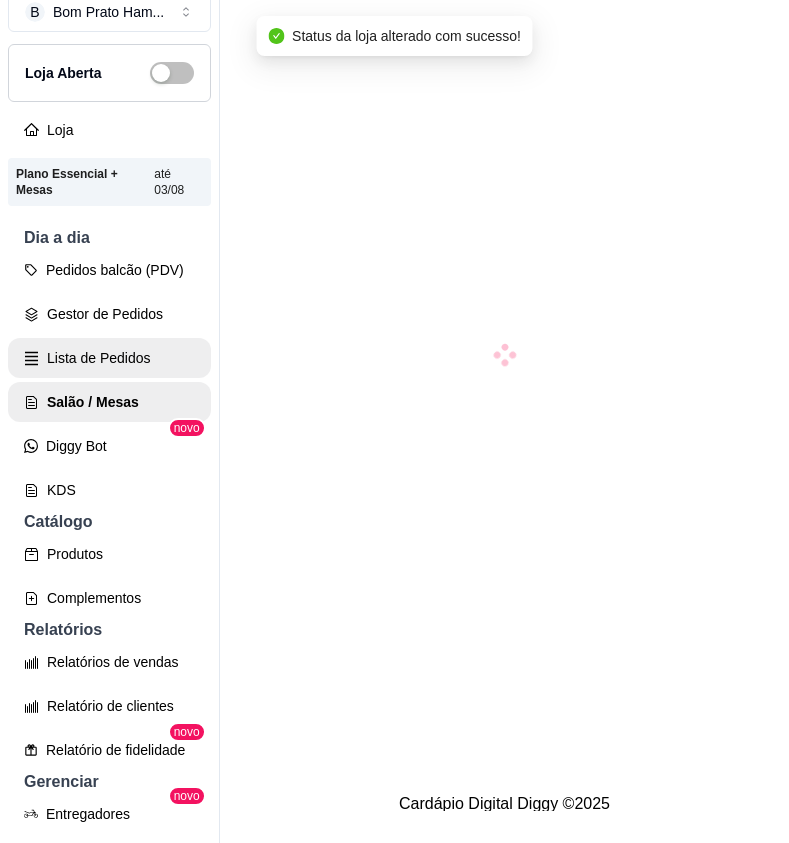 scroll, scrollTop: 0, scrollLeft: 0, axis: both 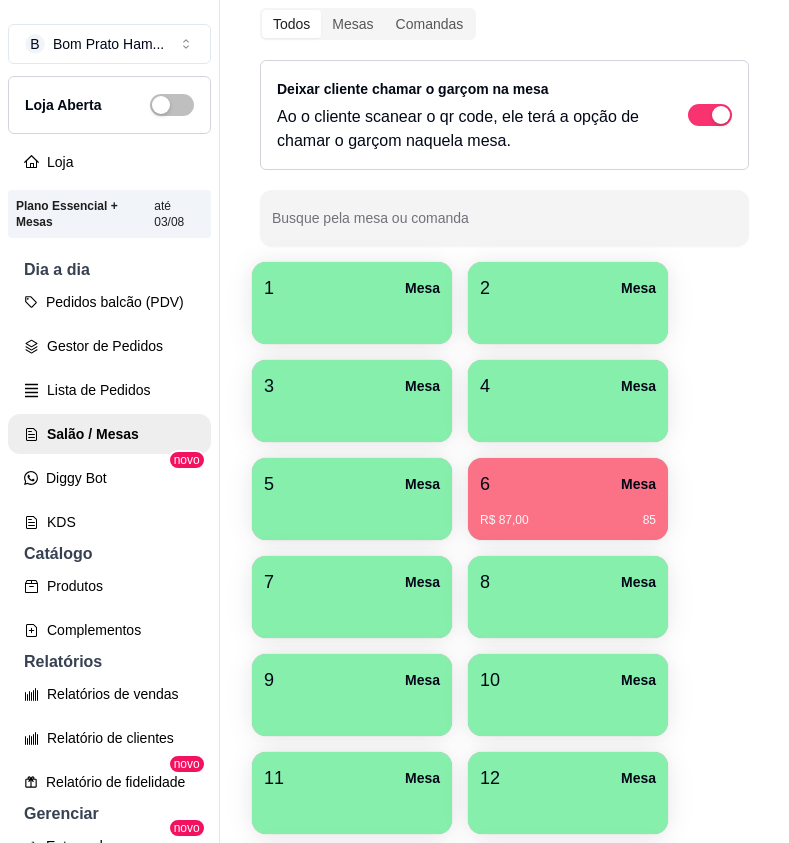 click on "6 Mesa" at bounding box center (568, 484) 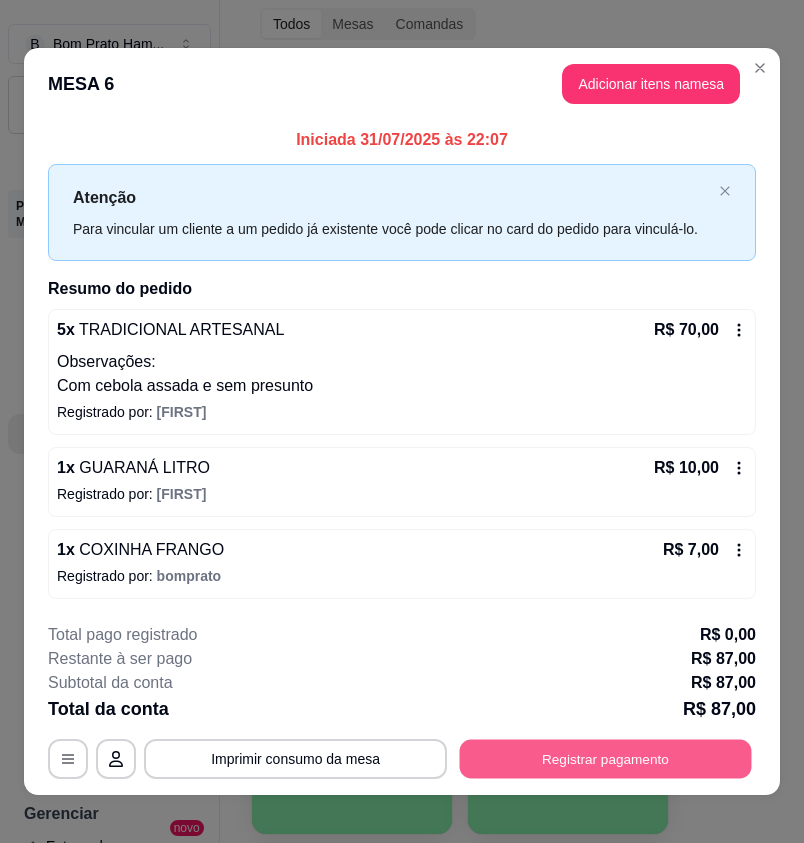 click on "Registrar pagamento" at bounding box center (606, 759) 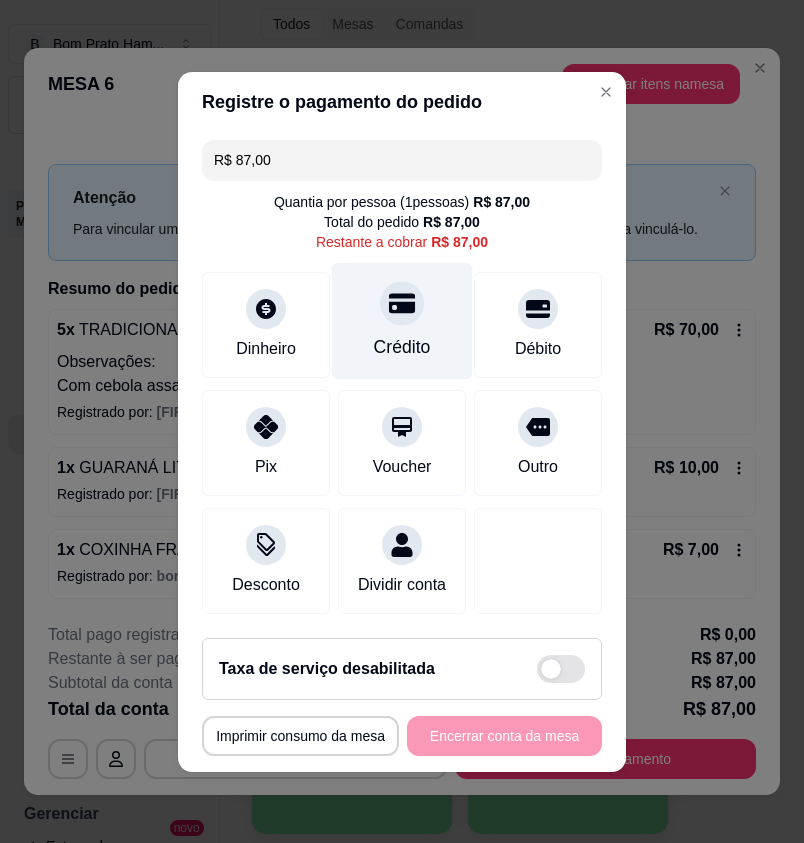 click at bounding box center (402, 303) 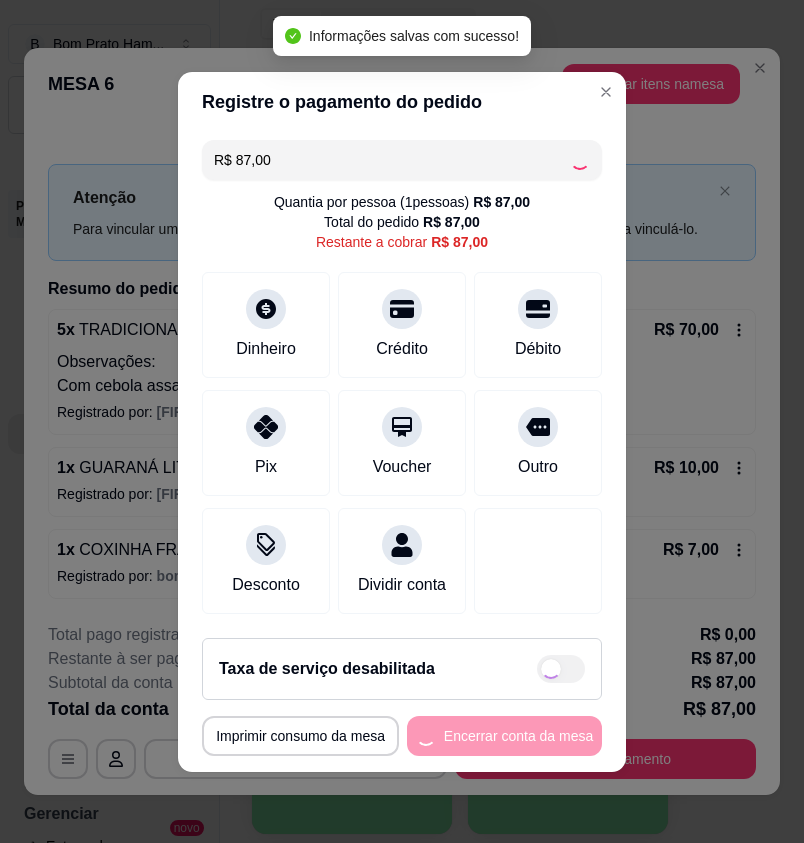 type on "R$ 0,00" 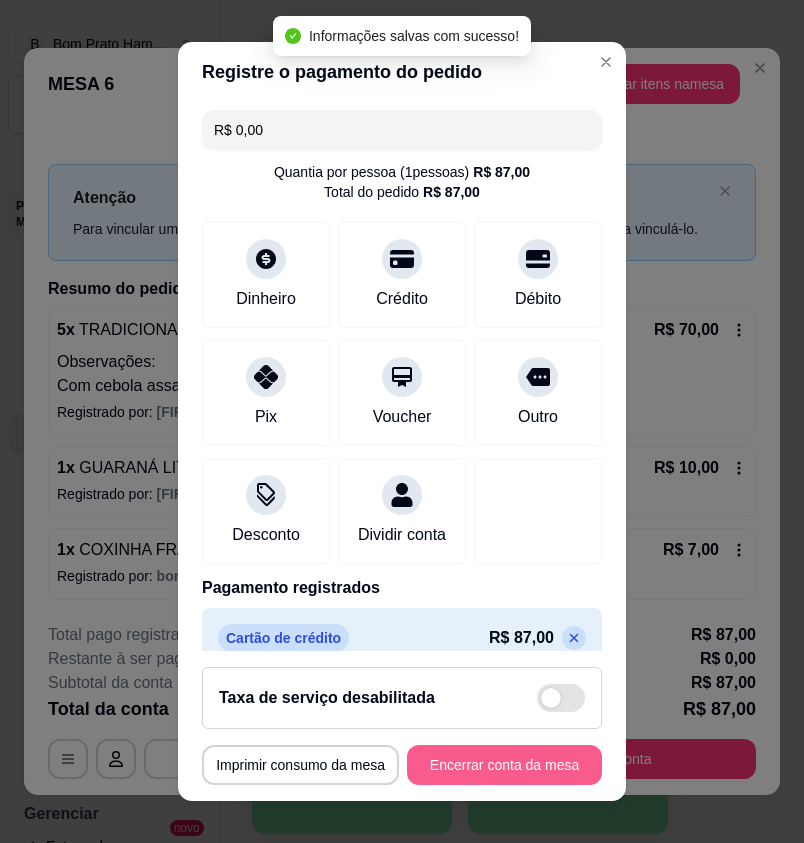click on "Encerrar conta da mesa" at bounding box center (504, 765) 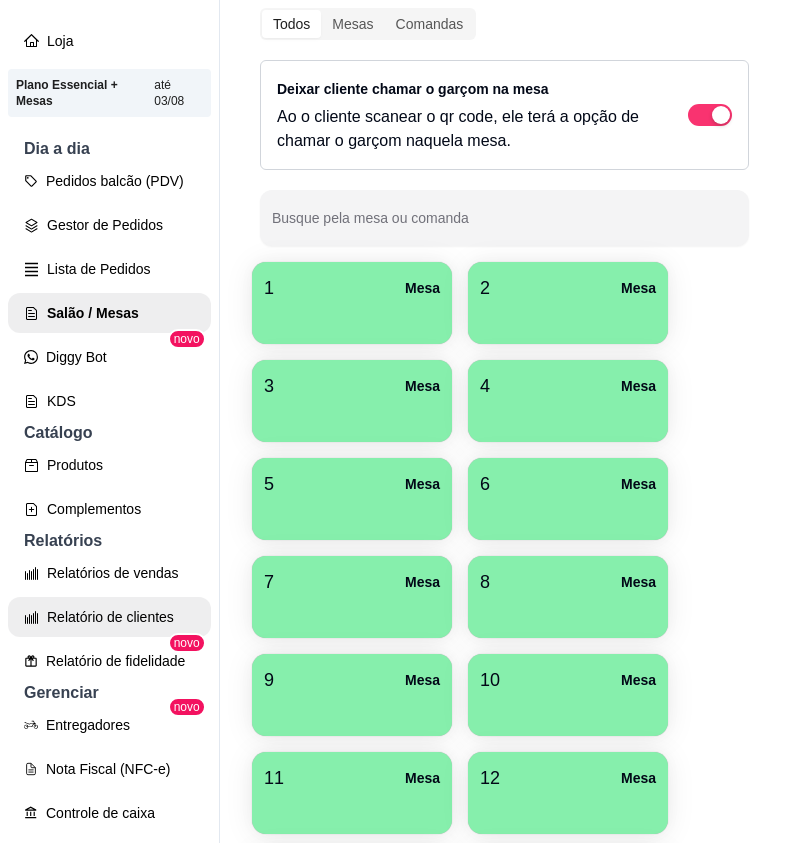 scroll, scrollTop: 0, scrollLeft: 0, axis: both 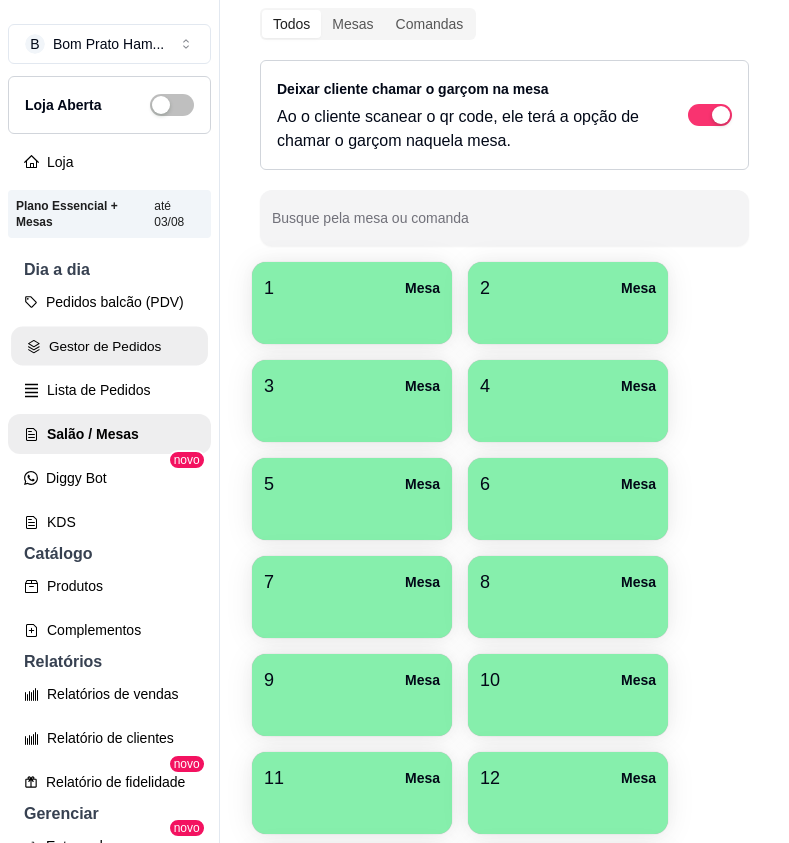 click on "Gestor de Pedidos" at bounding box center (109, 346) 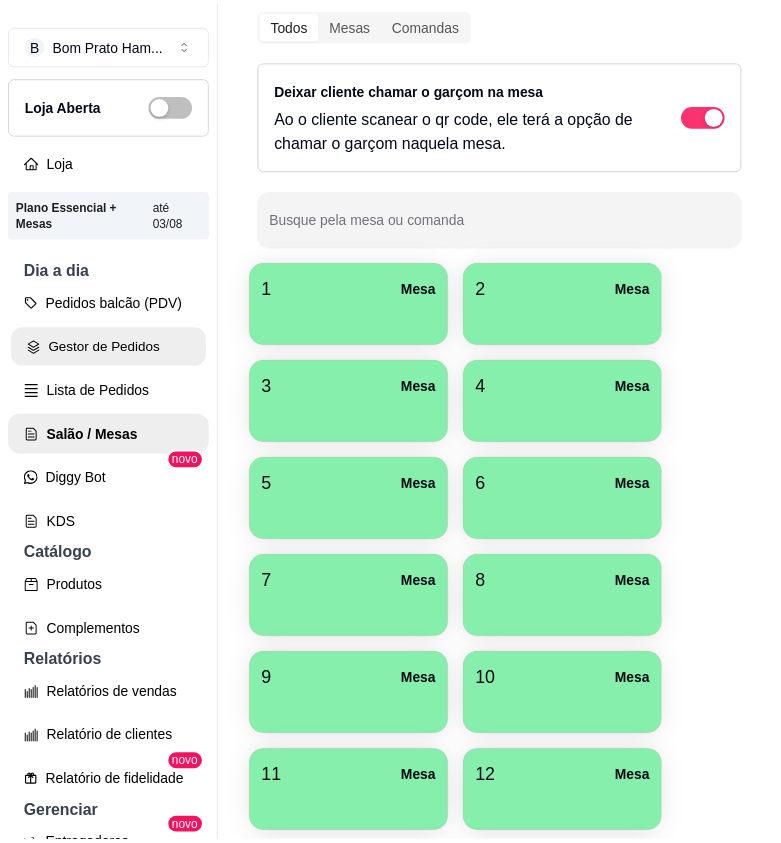 scroll, scrollTop: 0, scrollLeft: 0, axis: both 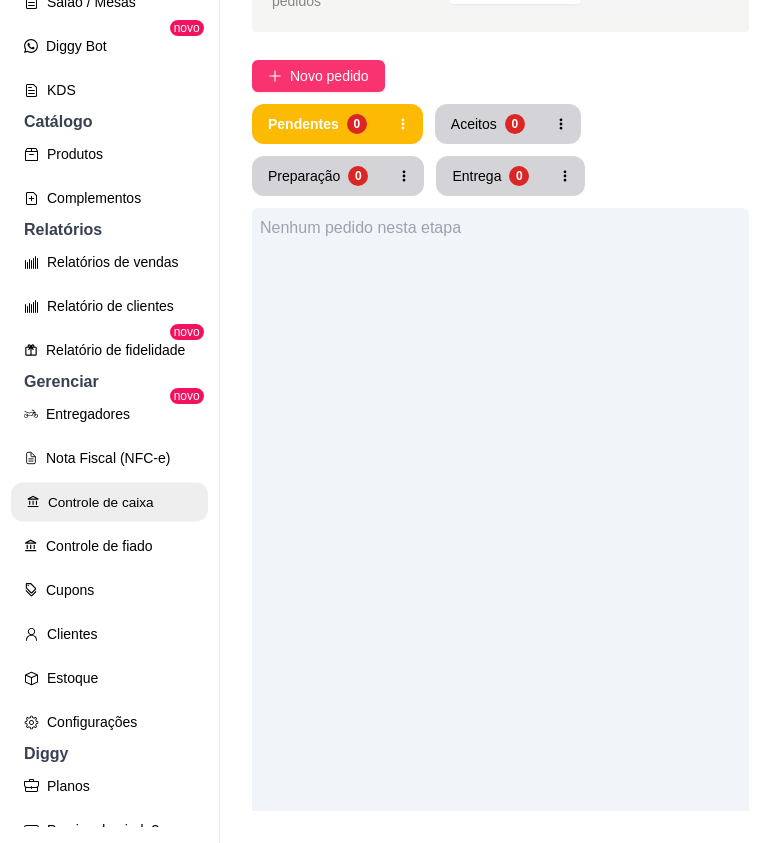 click on "Controle de caixa" at bounding box center [109, 502] 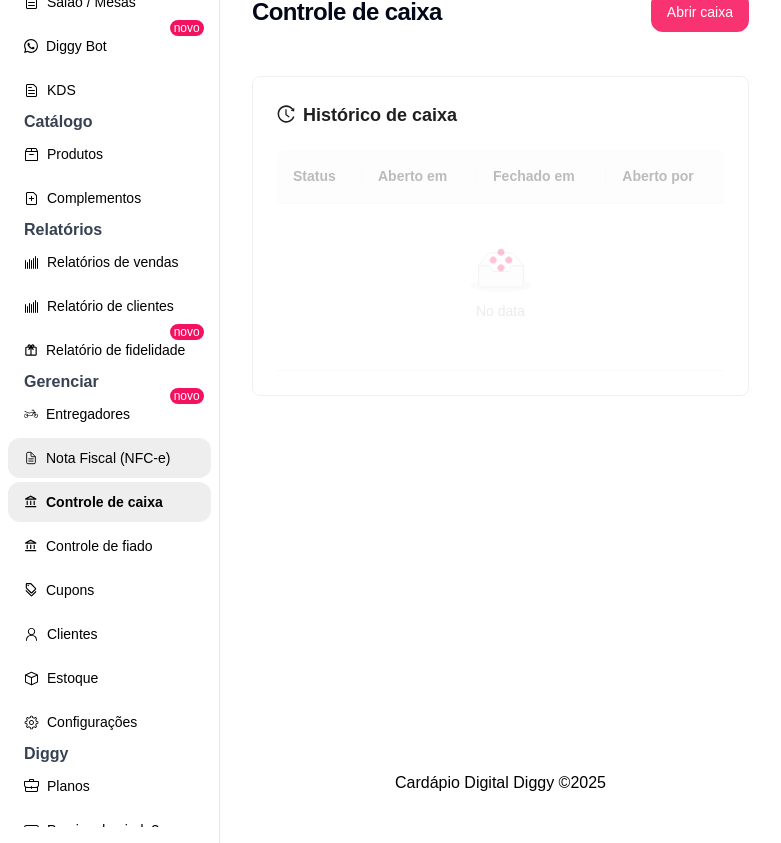 scroll, scrollTop: 0, scrollLeft: 0, axis: both 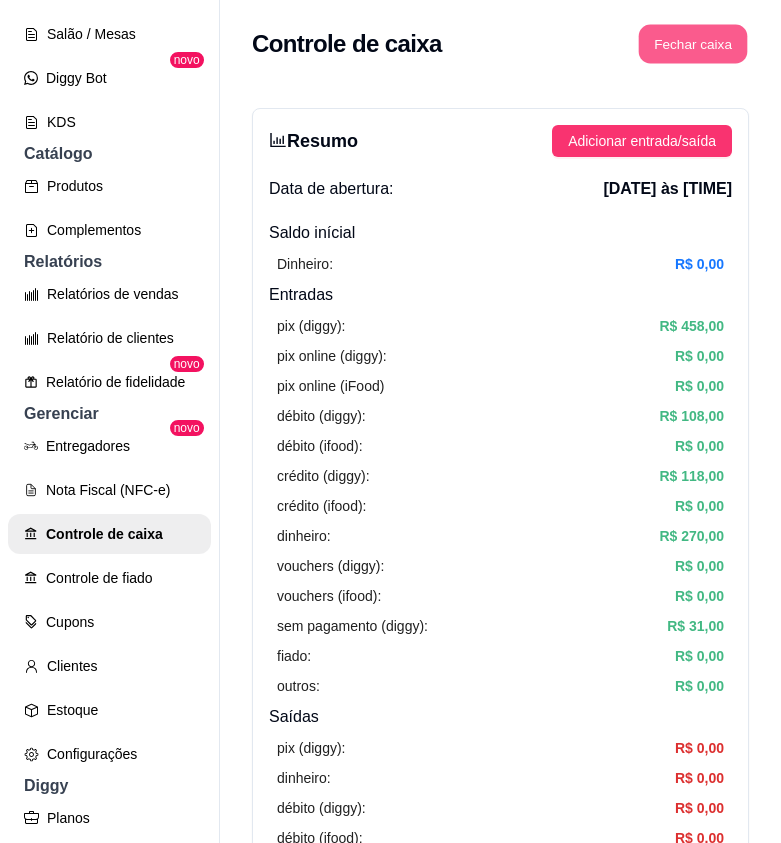 click on "Fechar caixa" at bounding box center [693, 44] 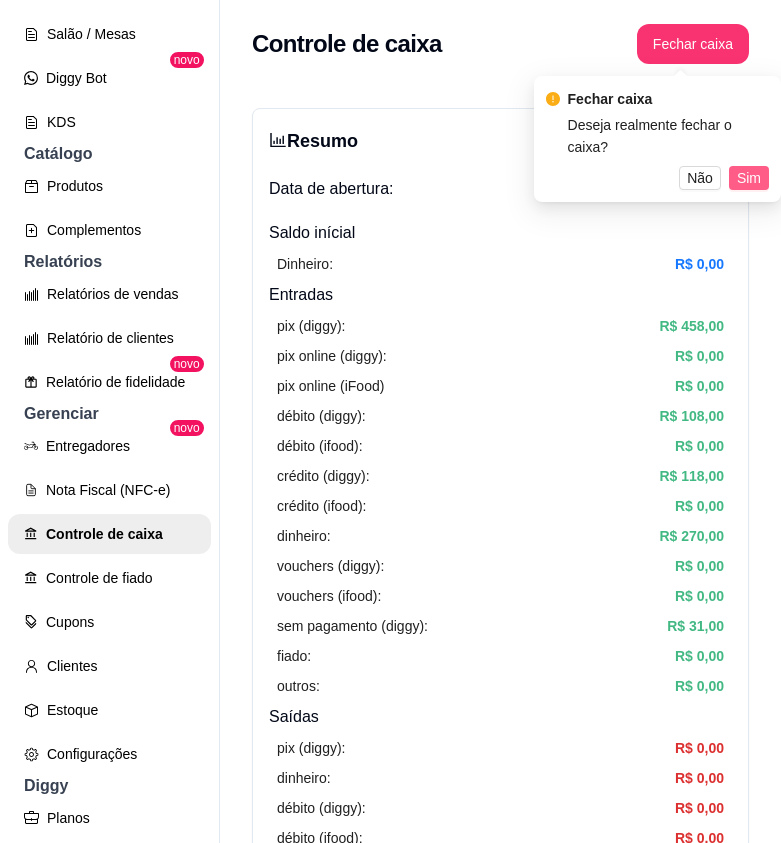 click on "Sim" at bounding box center [749, 178] 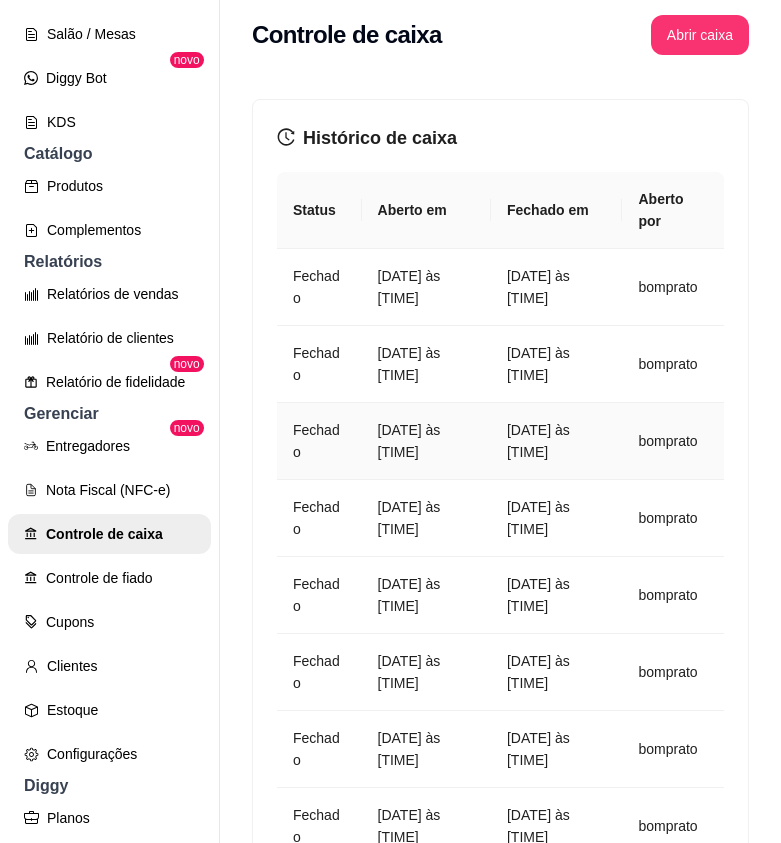 scroll, scrollTop: 0, scrollLeft: 0, axis: both 